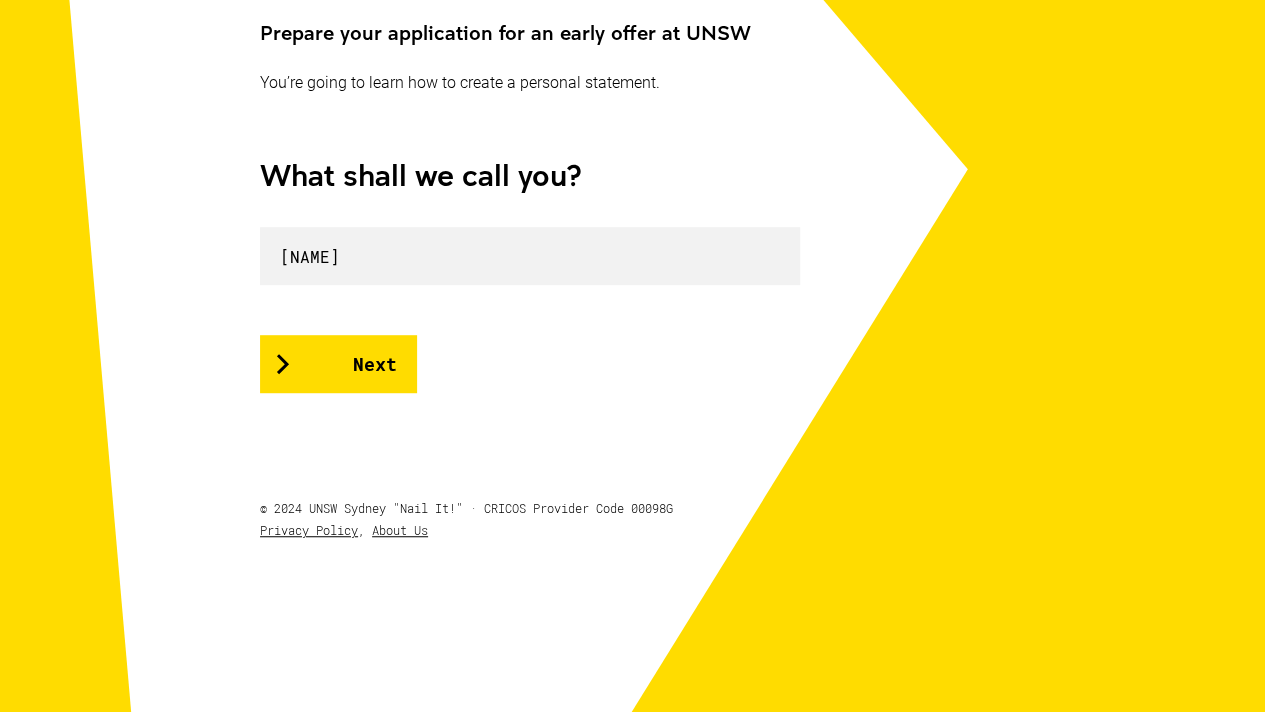 scroll, scrollTop: 438, scrollLeft: 0, axis: vertical 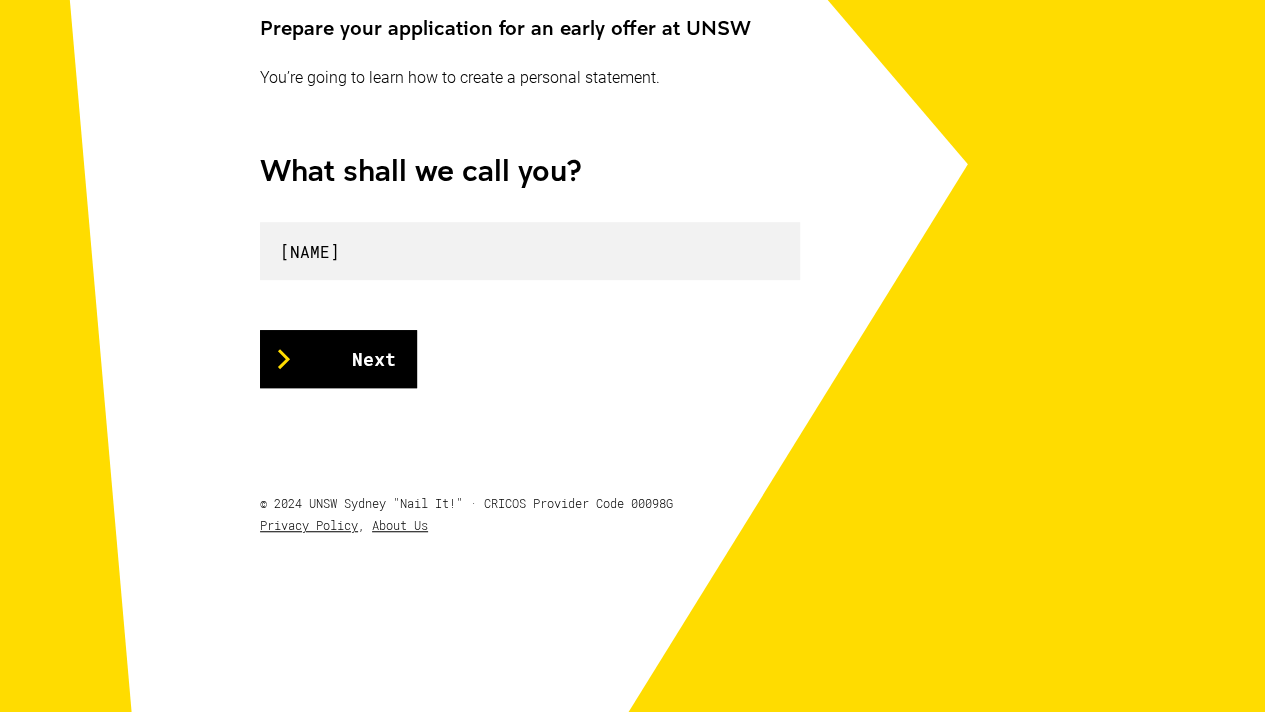 click on "Next" at bounding box center (338, 359) 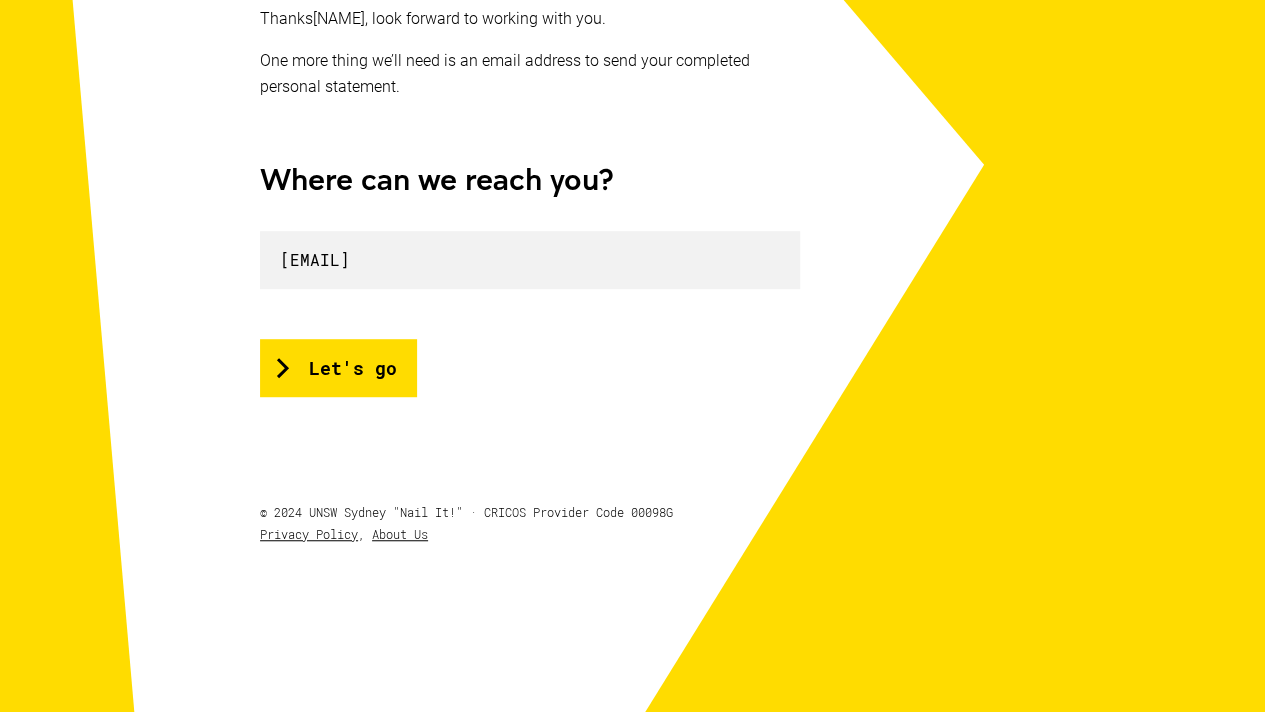 scroll, scrollTop: 455, scrollLeft: 0, axis: vertical 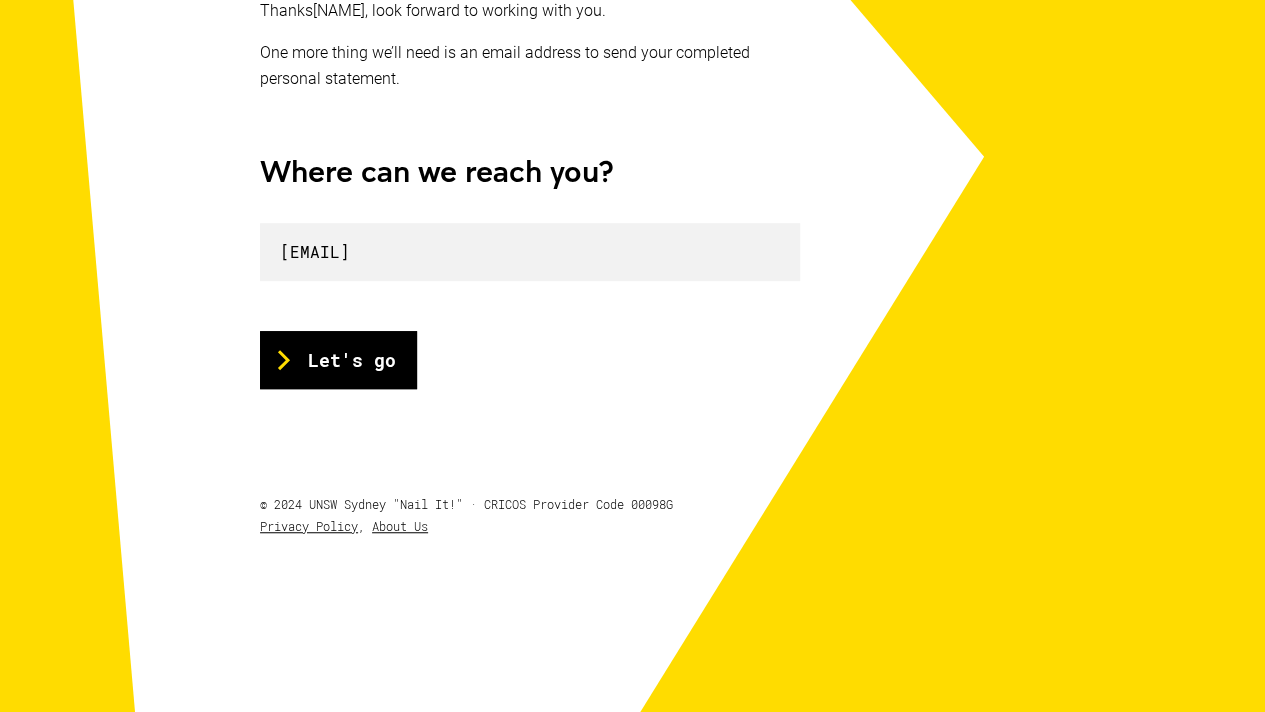 click on "Let's go" at bounding box center [338, 360] 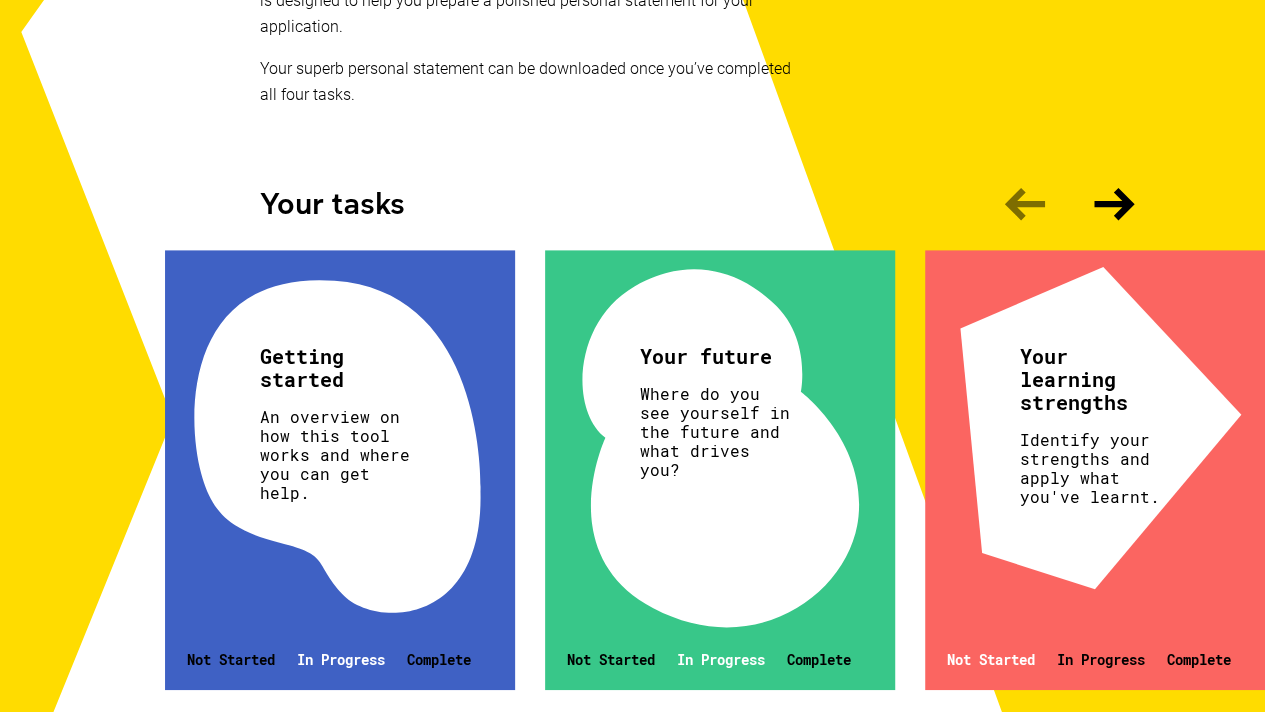scroll, scrollTop: 493, scrollLeft: 0, axis: vertical 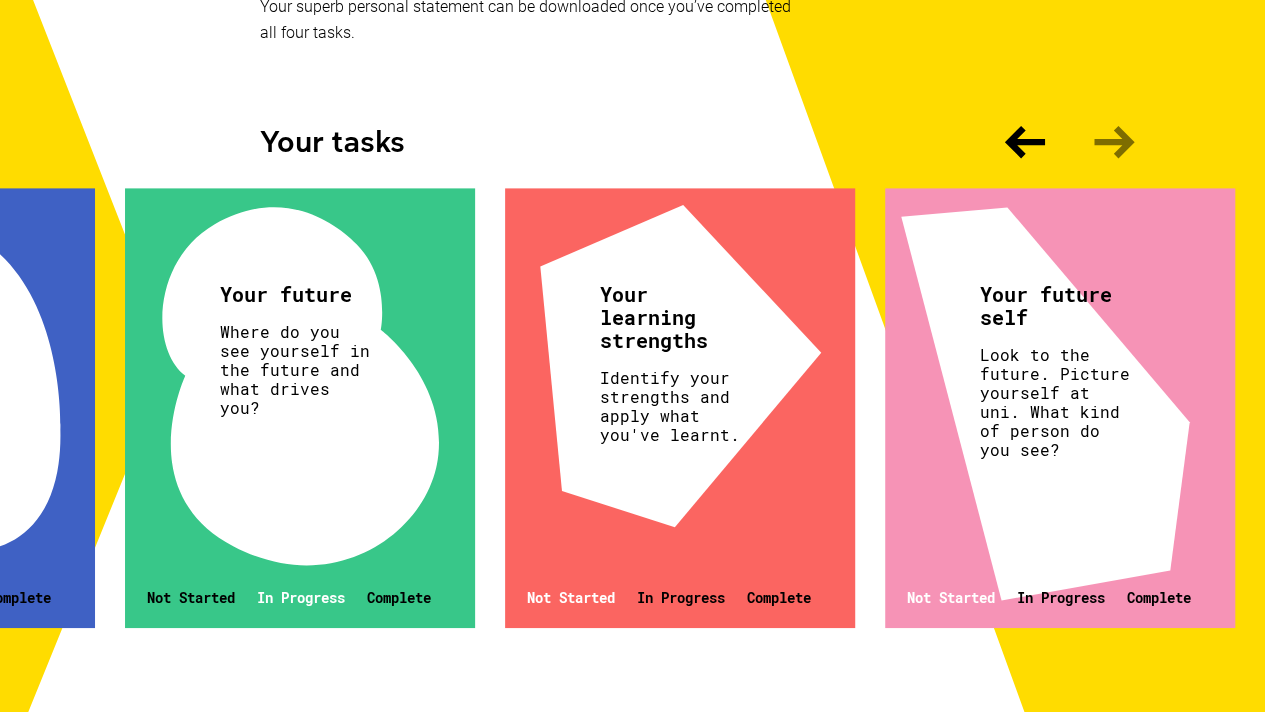 click on "Your future self Look to the future. Picture yourself at uni. What kind of person do you see? Not Started In Progress Complete" at bounding box center (1060, 408) 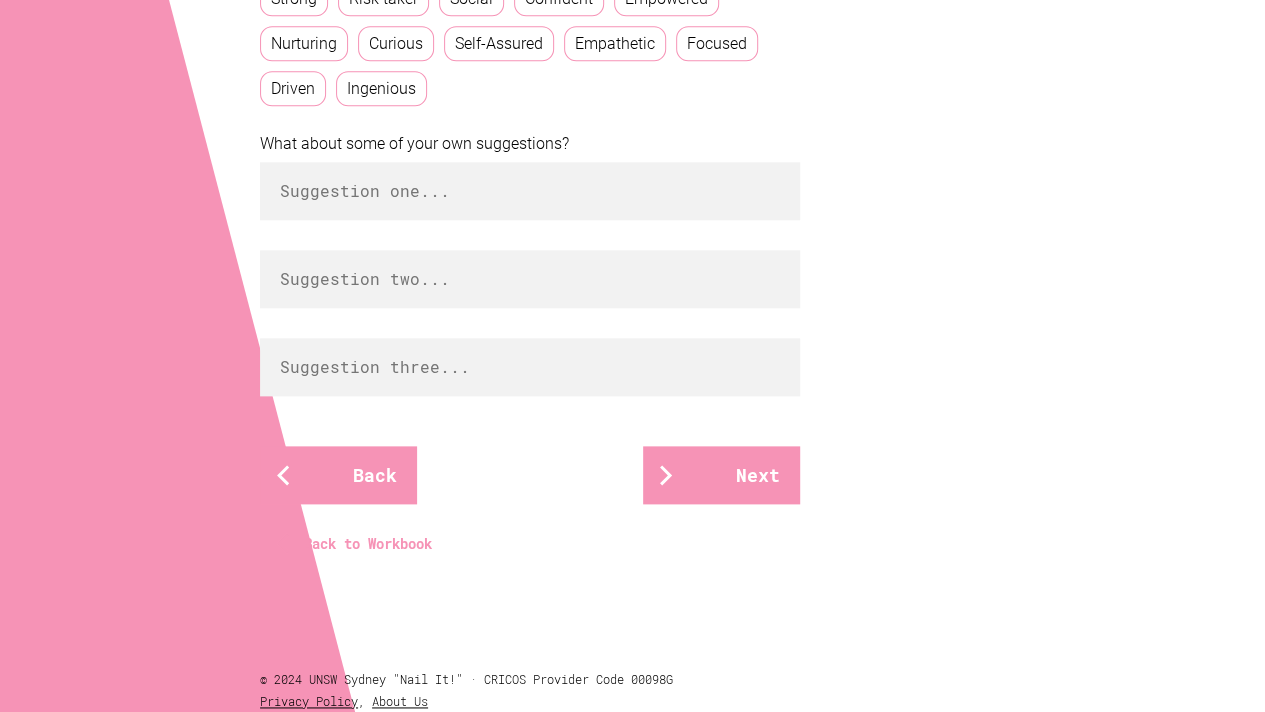 scroll, scrollTop: 977, scrollLeft: 0, axis: vertical 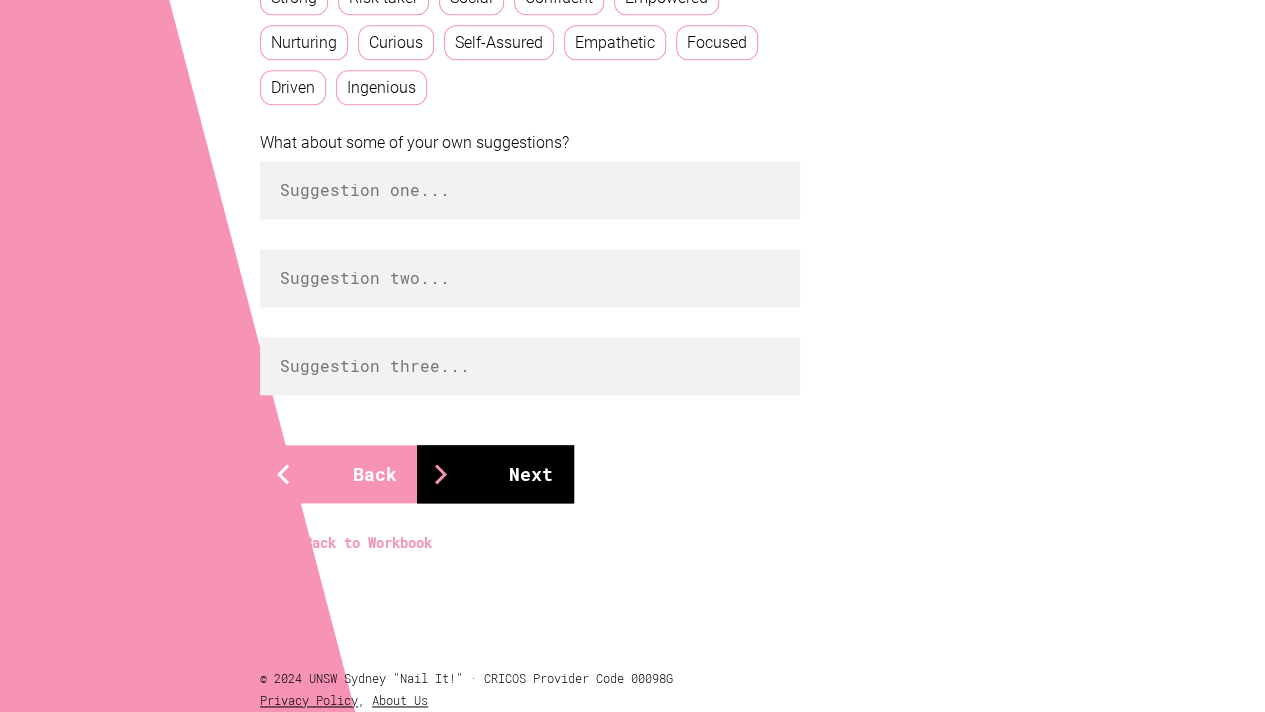 click on "Next" at bounding box center (495, 474) 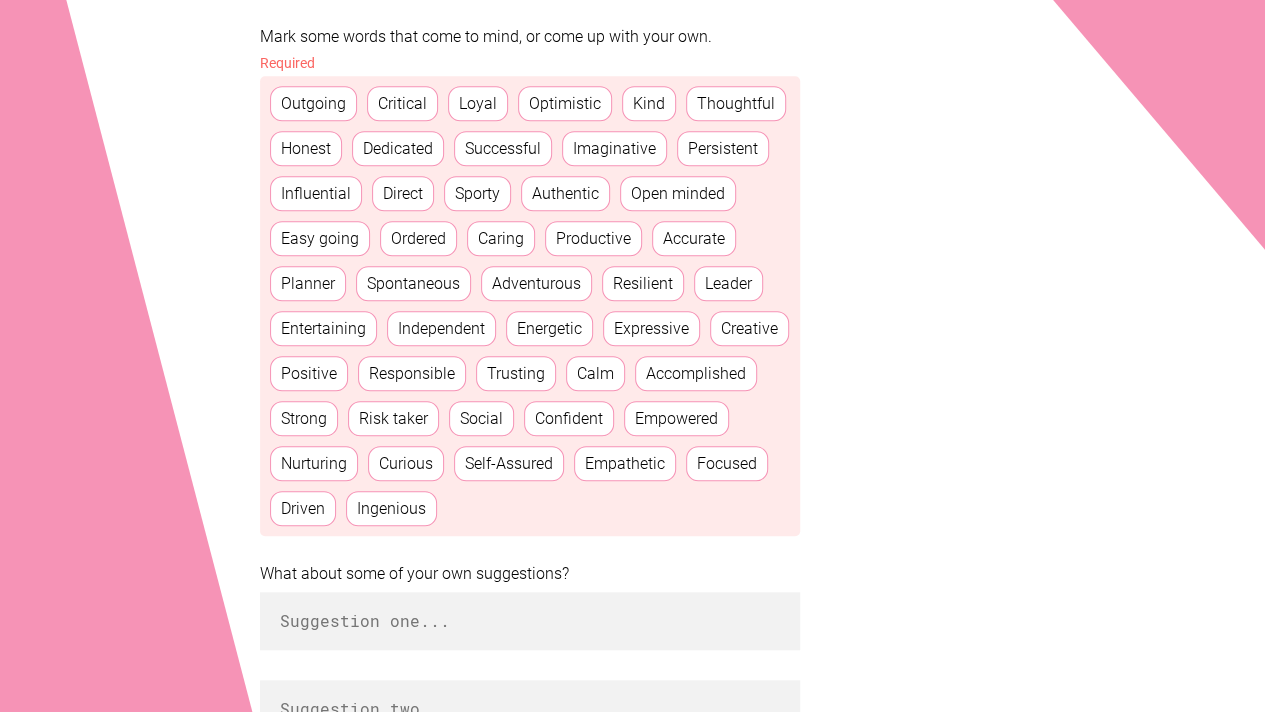 scroll, scrollTop: 580, scrollLeft: 0, axis: vertical 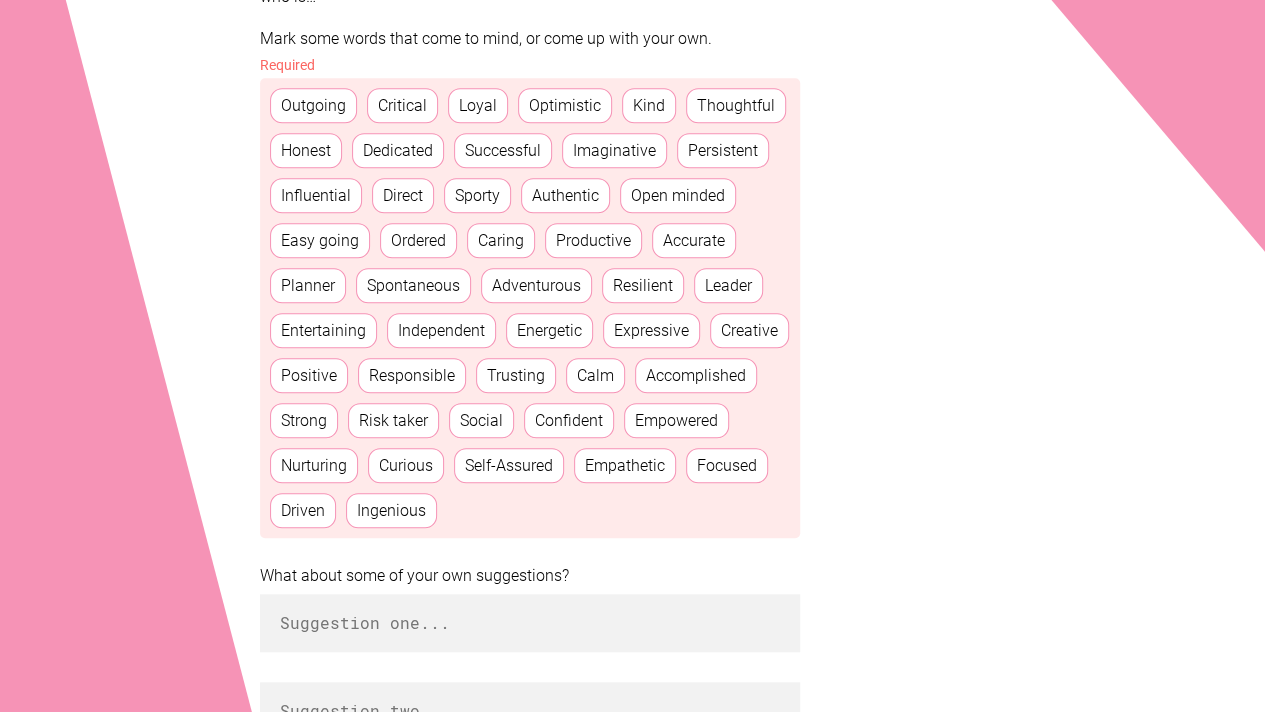 click on "Energetic" at bounding box center (549, 330) 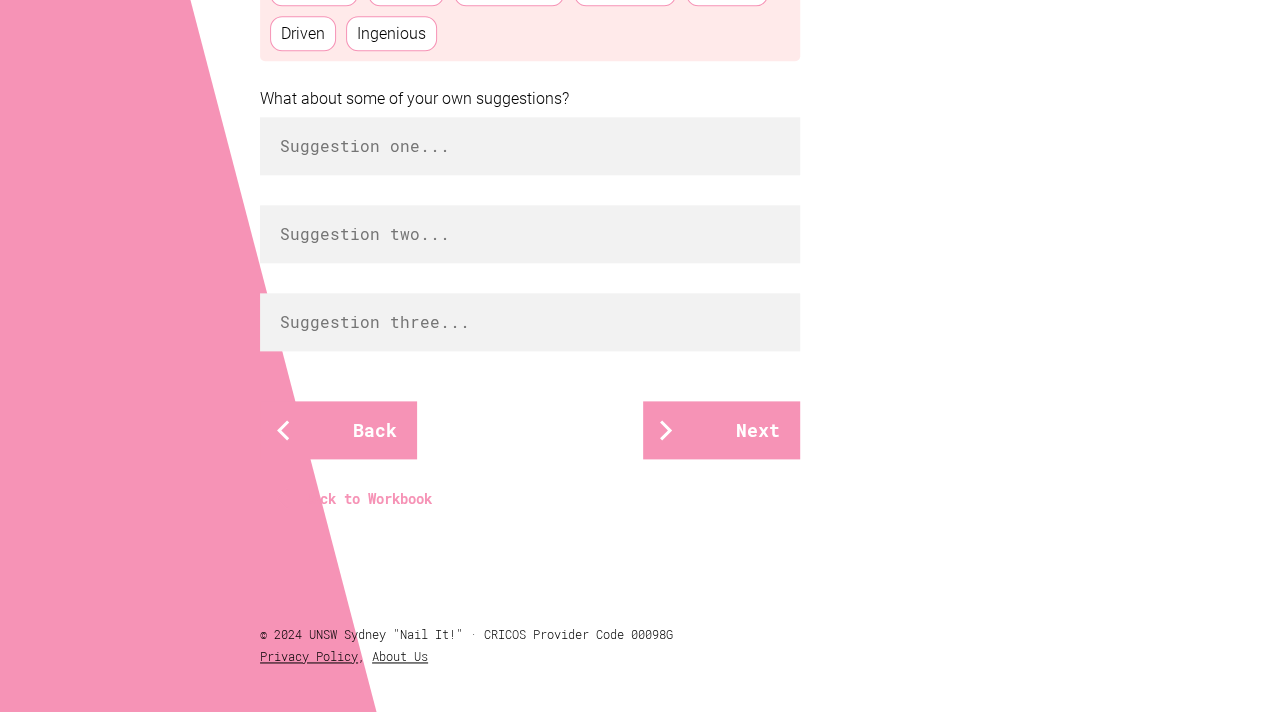 scroll, scrollTop: 1058, scrollLeft: 0, axis: vertical 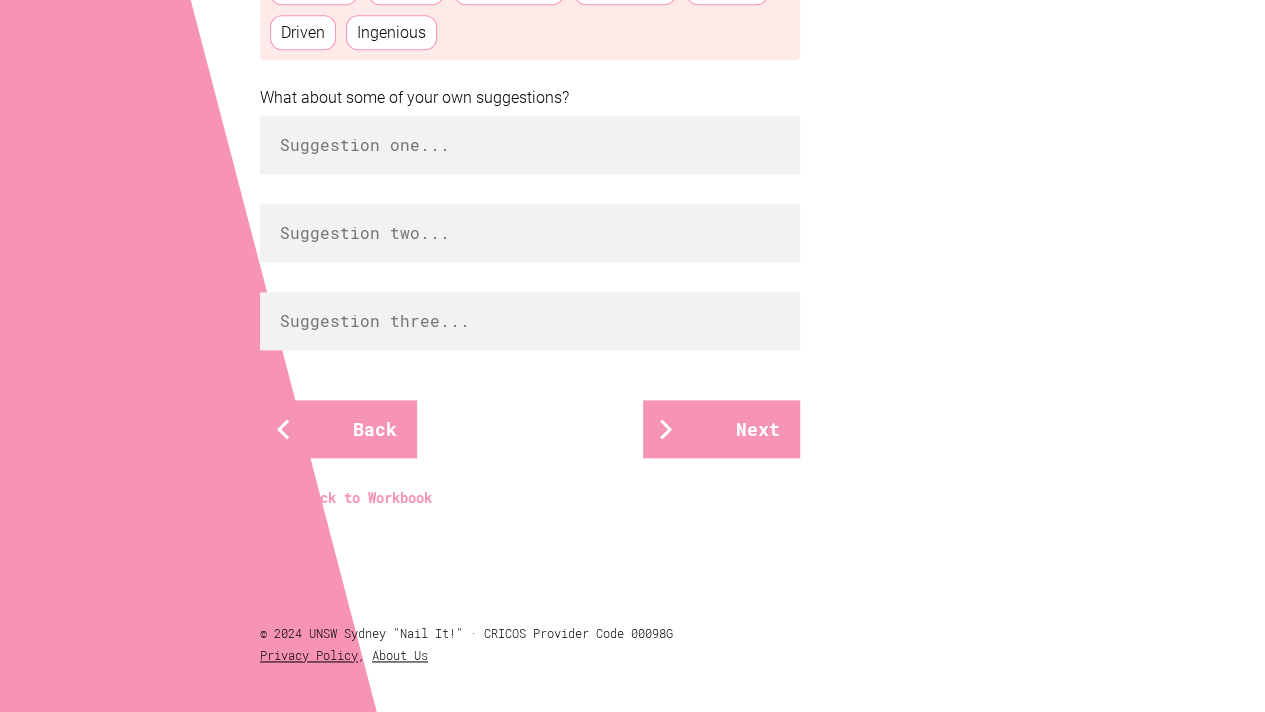 click on "Back to Workbook" at bounding box center (358, 498) 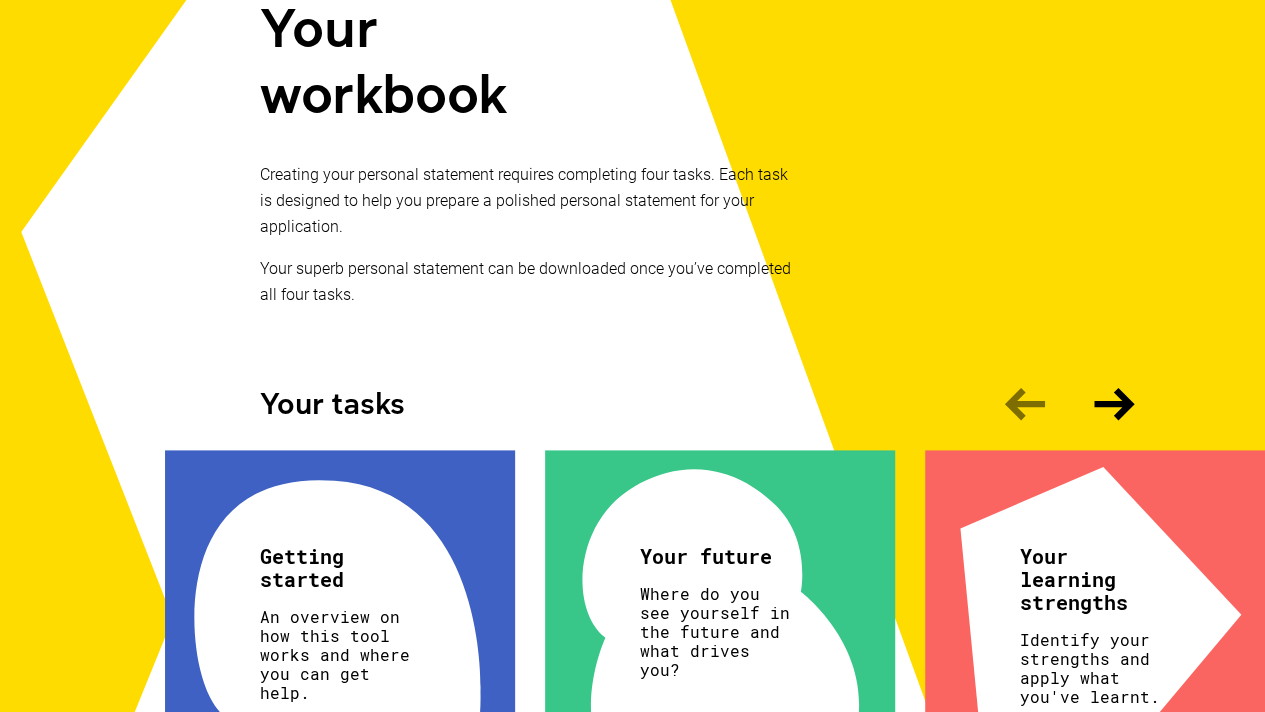 scroll, scrollTop: 478, scrollLeft: 0, axis: vertical 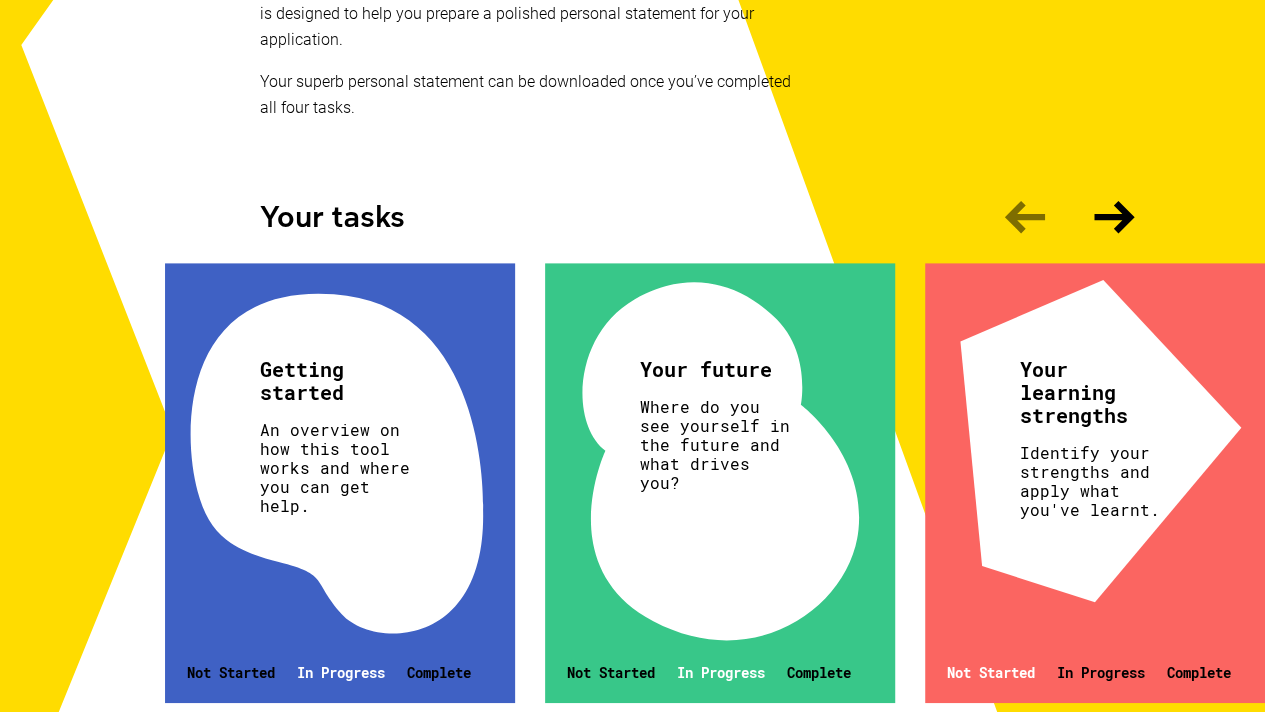 click on "Getting started" at bounding box center [337, 381] 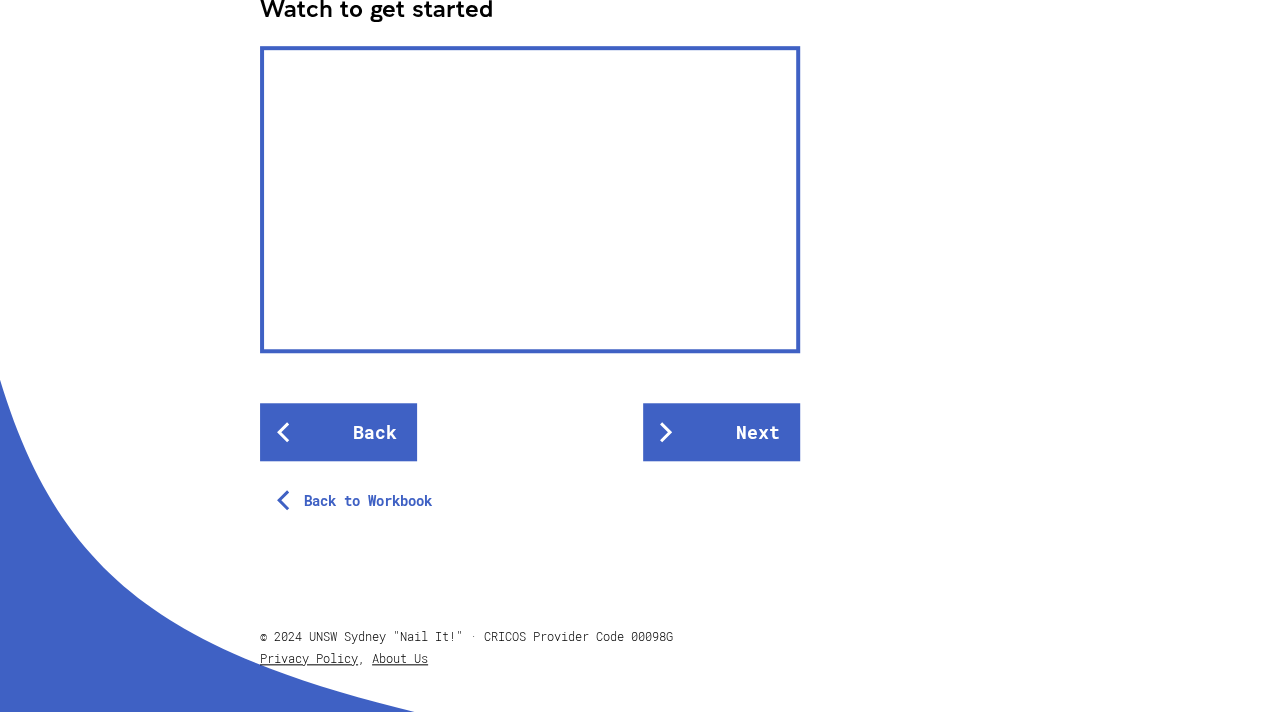 scroll, scrollTop: 662, scrollLeft: 0, axis: vertical 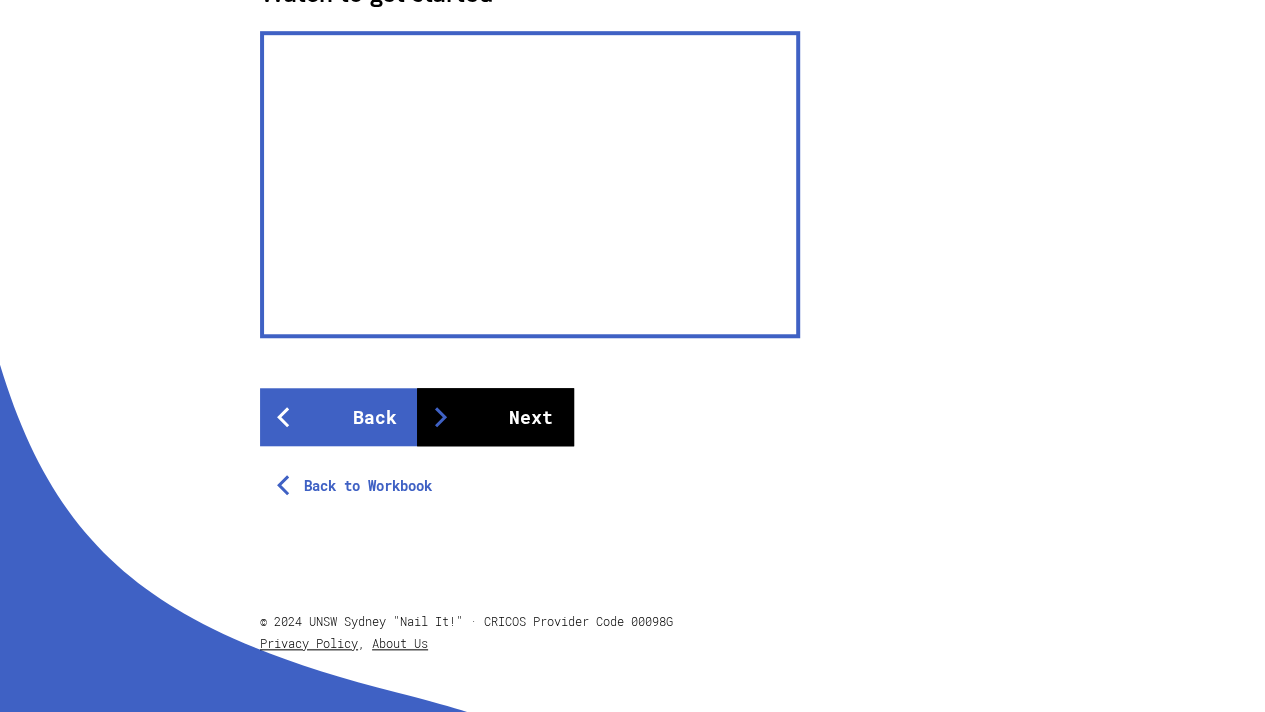 click on "Next" at bounding box center [495, 417] 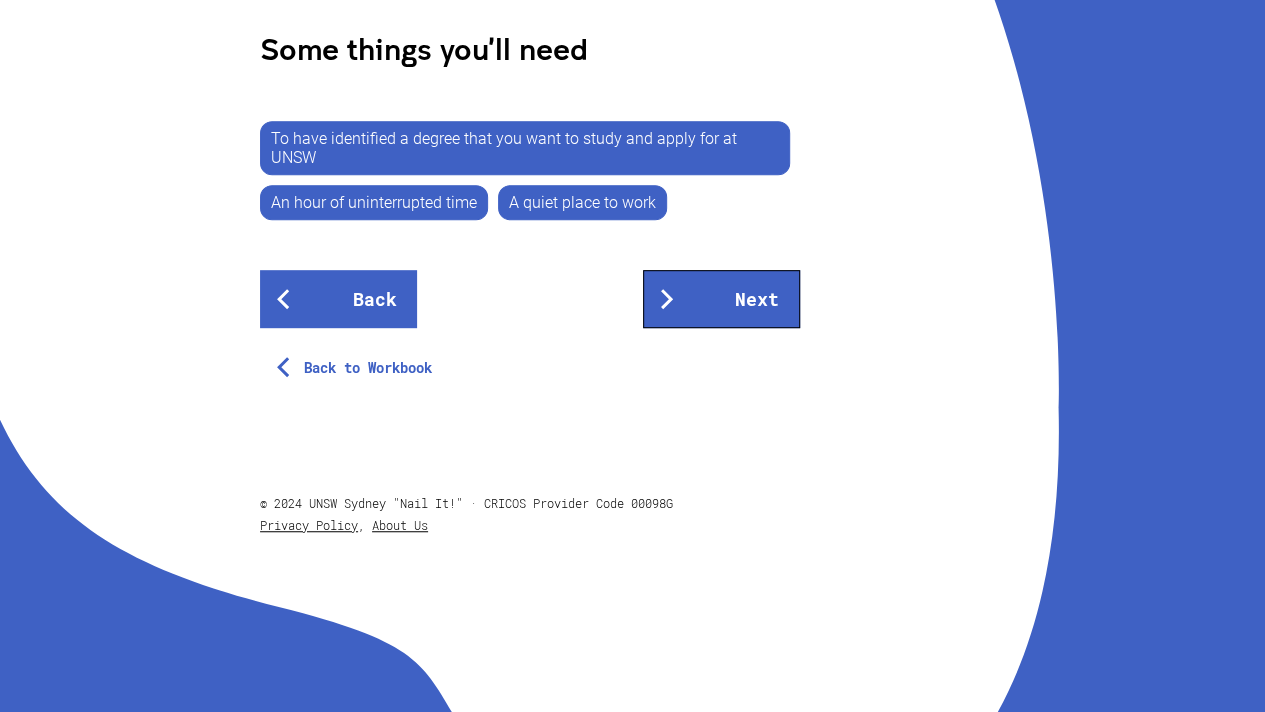 scroll, scrollTop: 0, scrollLeft: 0, axis: both 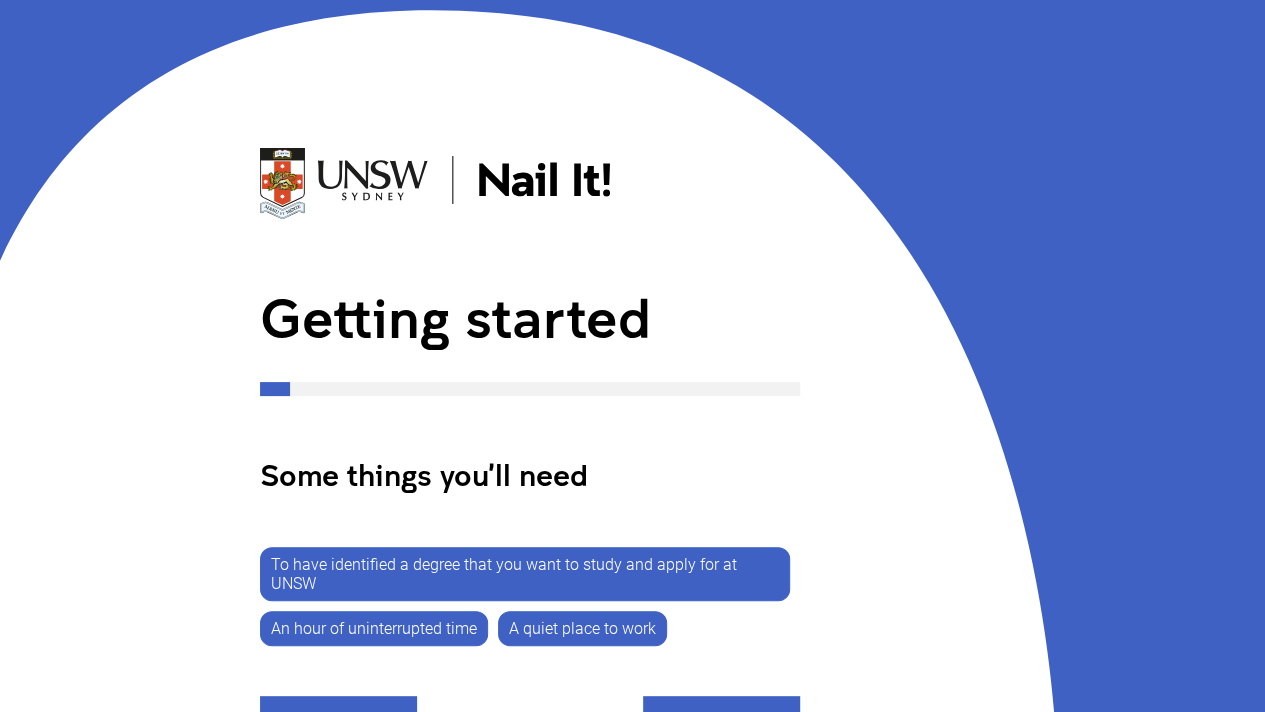 drag, startPoint x: 738, startPoint y: 428, endPoint x: 739, endPoint y: 443, distance: 15.033297 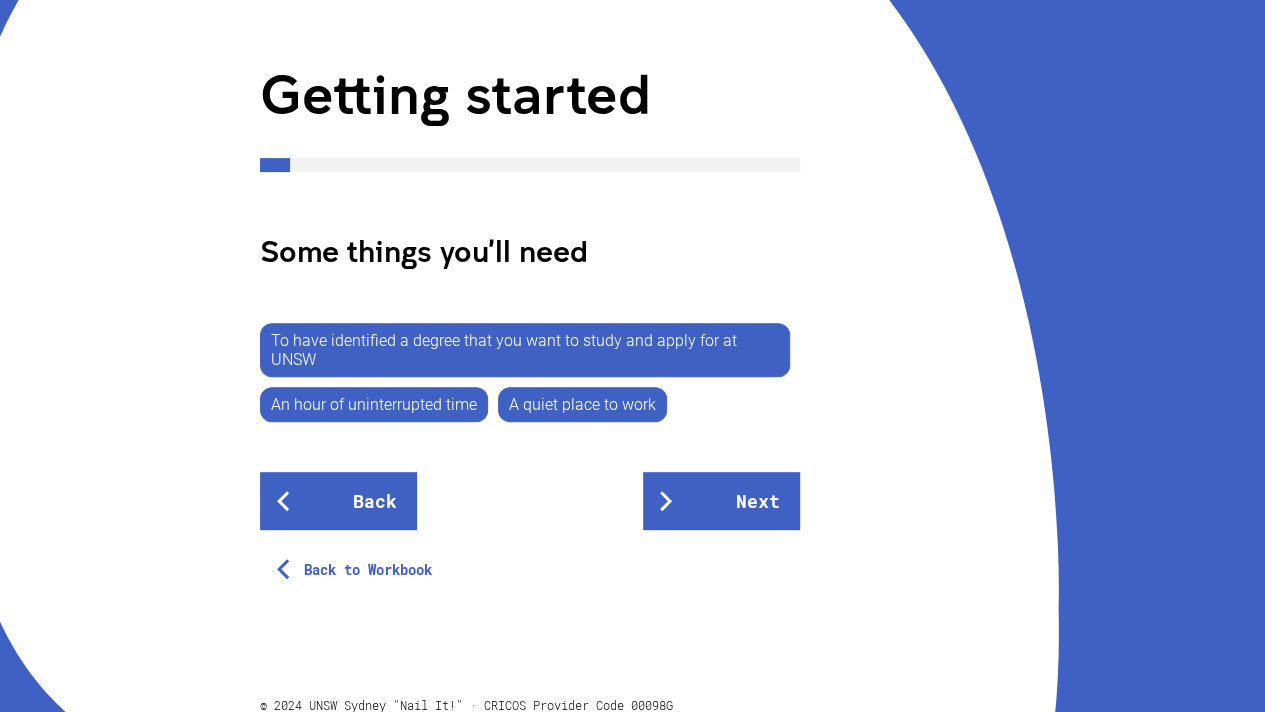 scroll, scrollTop: 243, scrollLeft: 0, axis: vertical 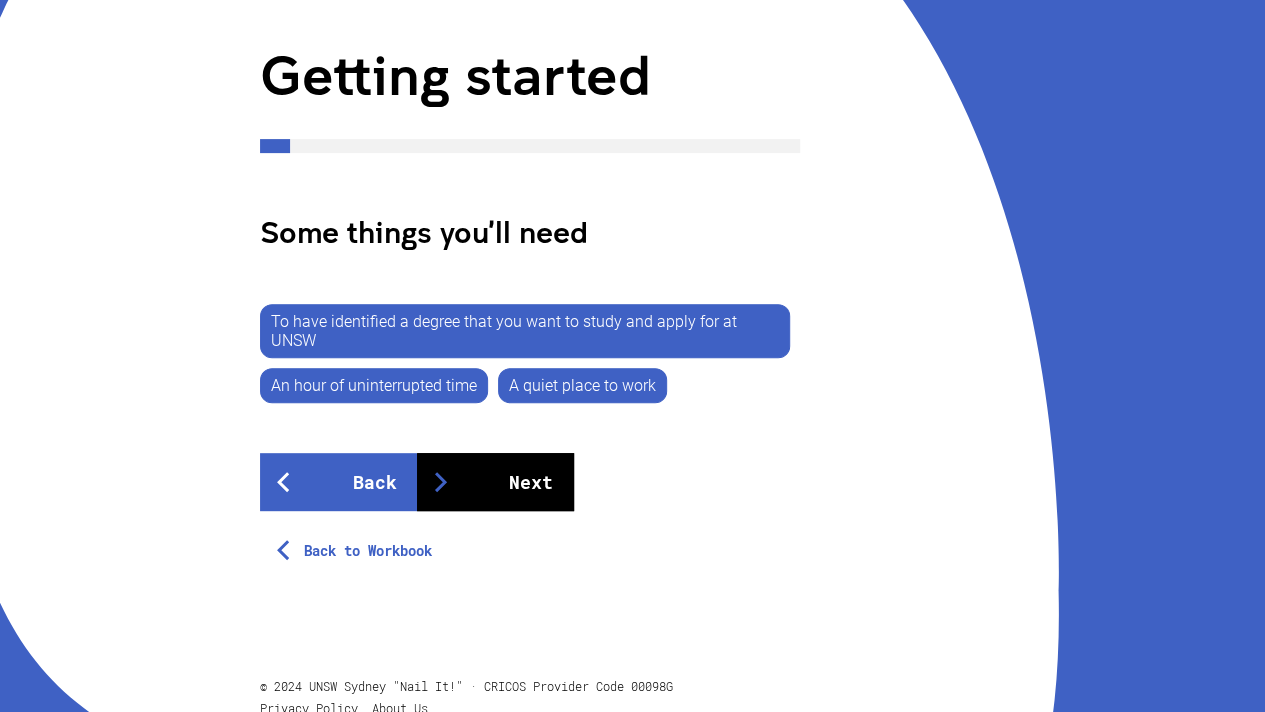 click on "Next" at bounding box center (495, 482) 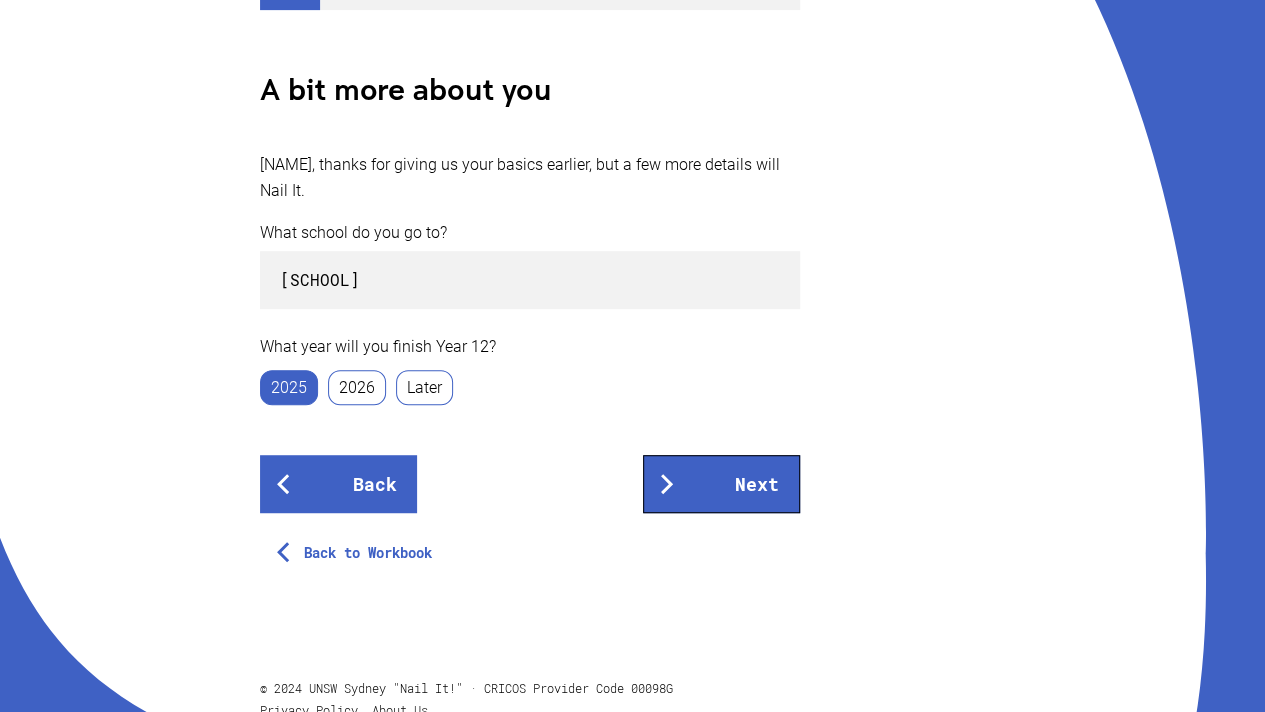 scroll, scrollTop: 391, scrollLeft: 0, axis: vertical 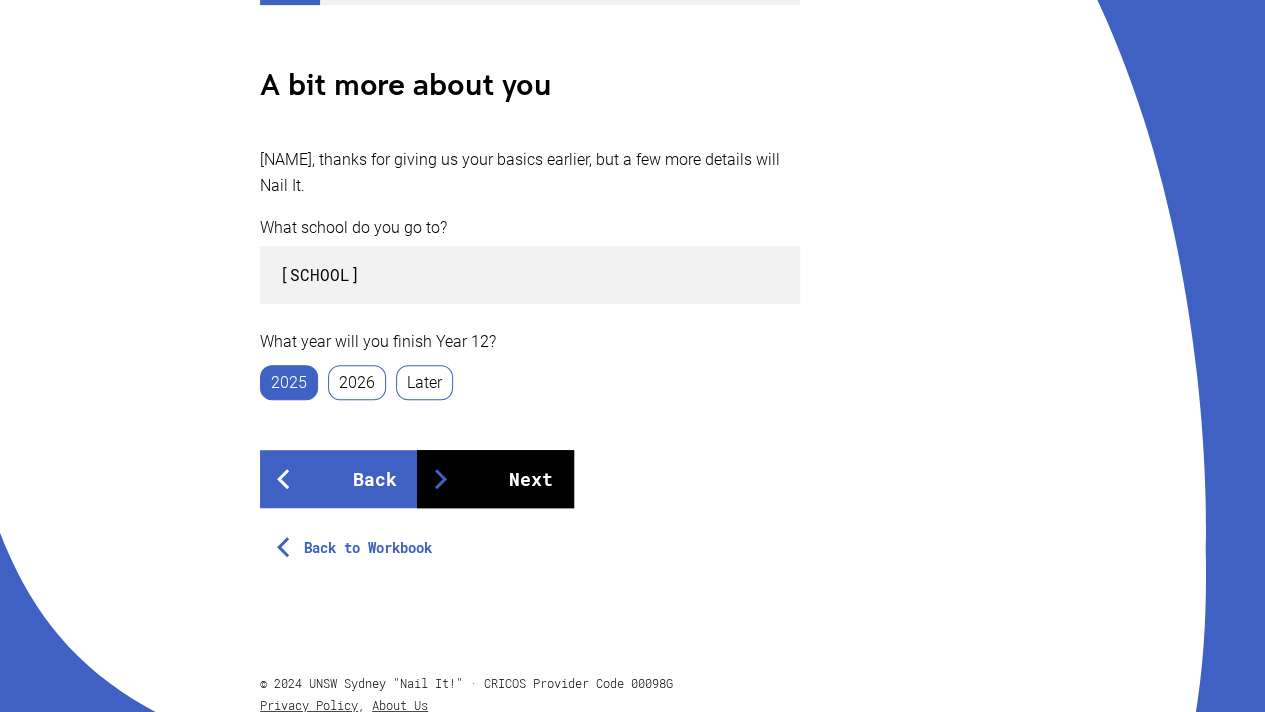 click on "Next" at bounding box center [495, 479] 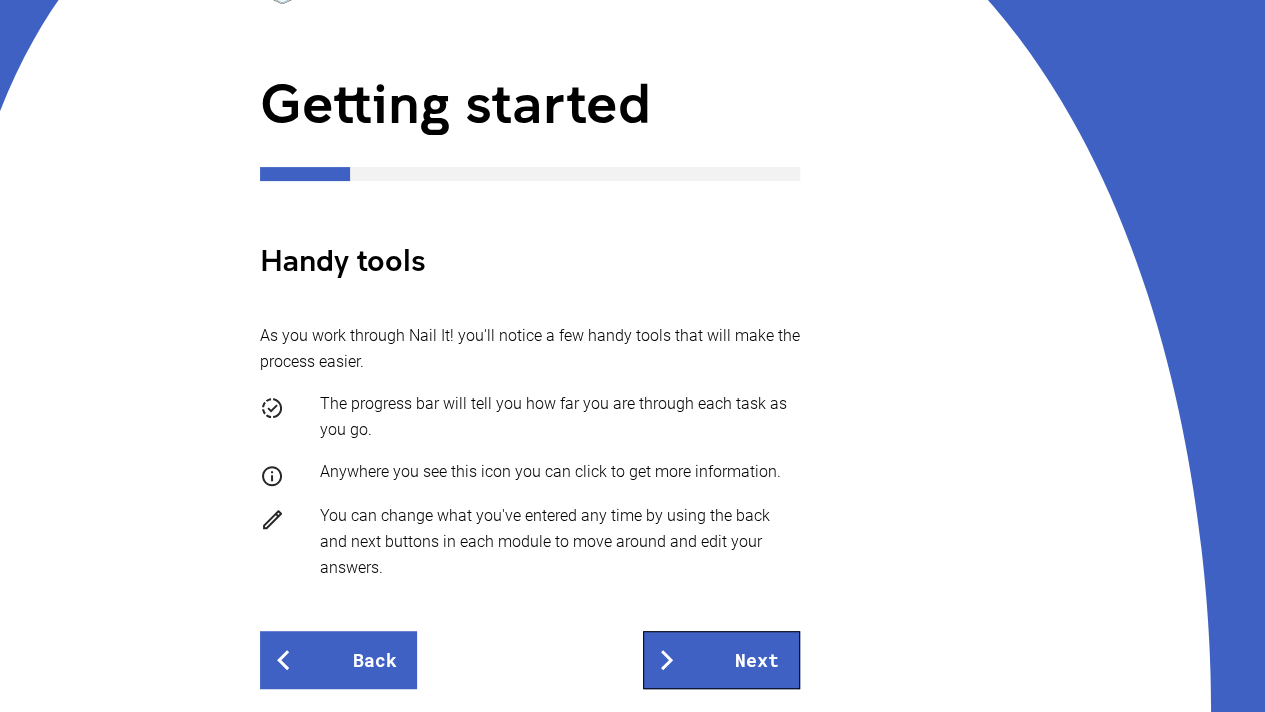 scroll, scrollTop: 214, scrollLeft: 0, axis: vertical 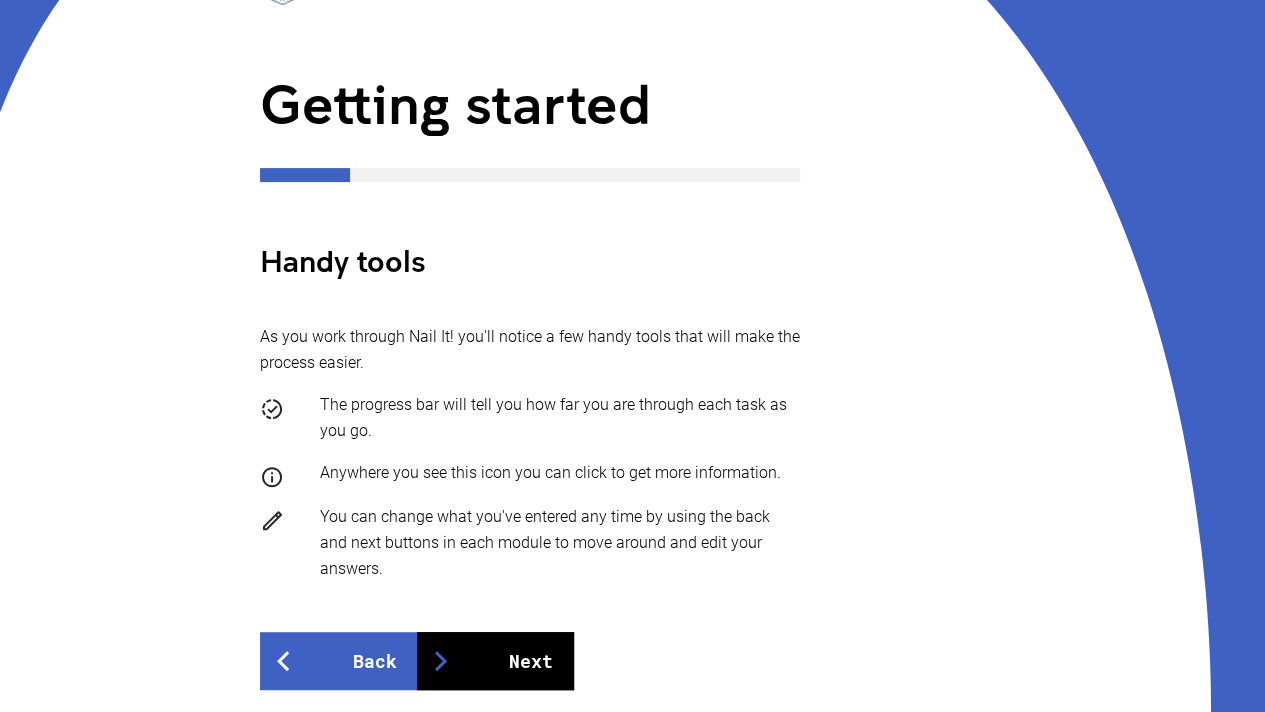 click on "Next" at bounding box center [495, 661] 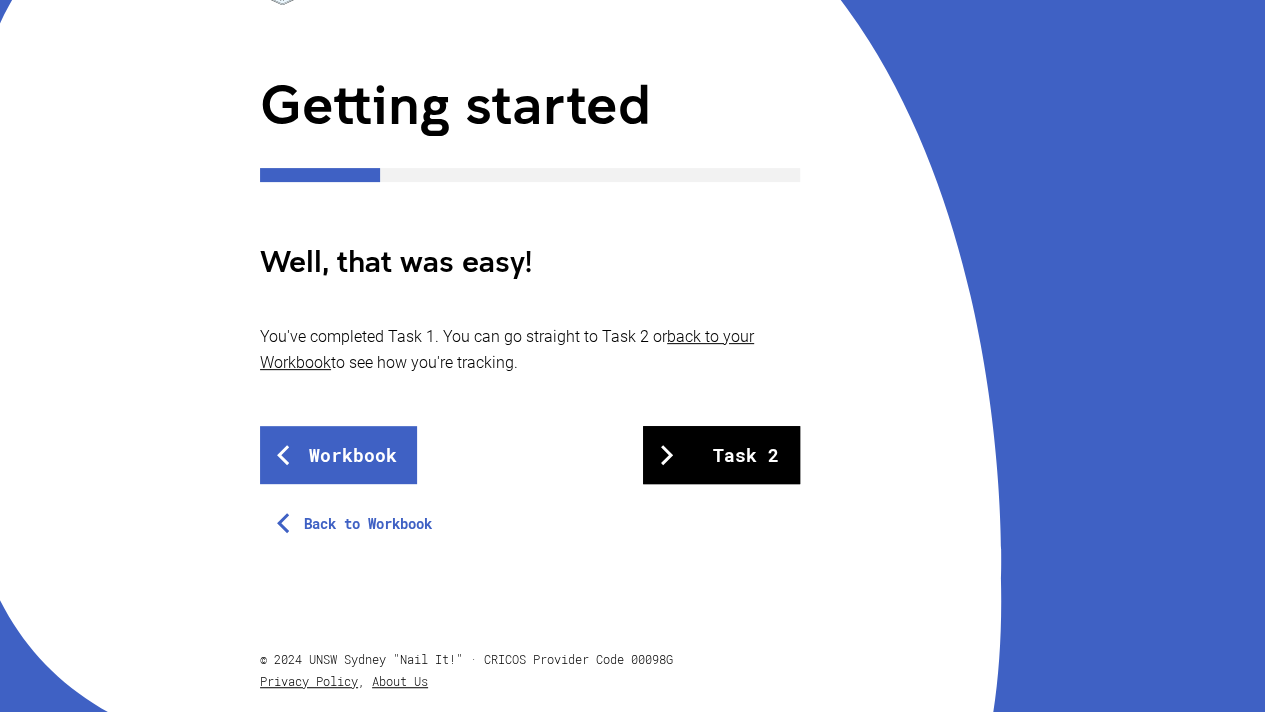 scroll, scrollTop: 0, scrollLeft: 0, axis: both 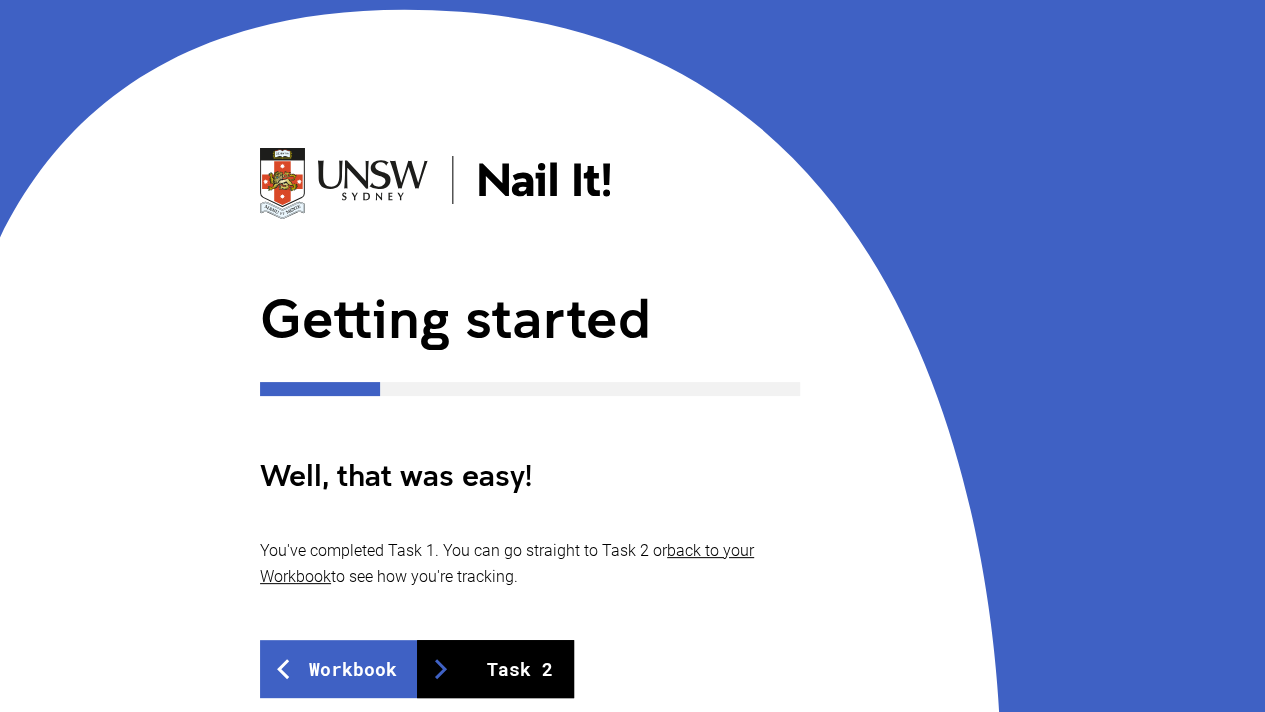 click on "Task 2" at bounding box center (495, 669) 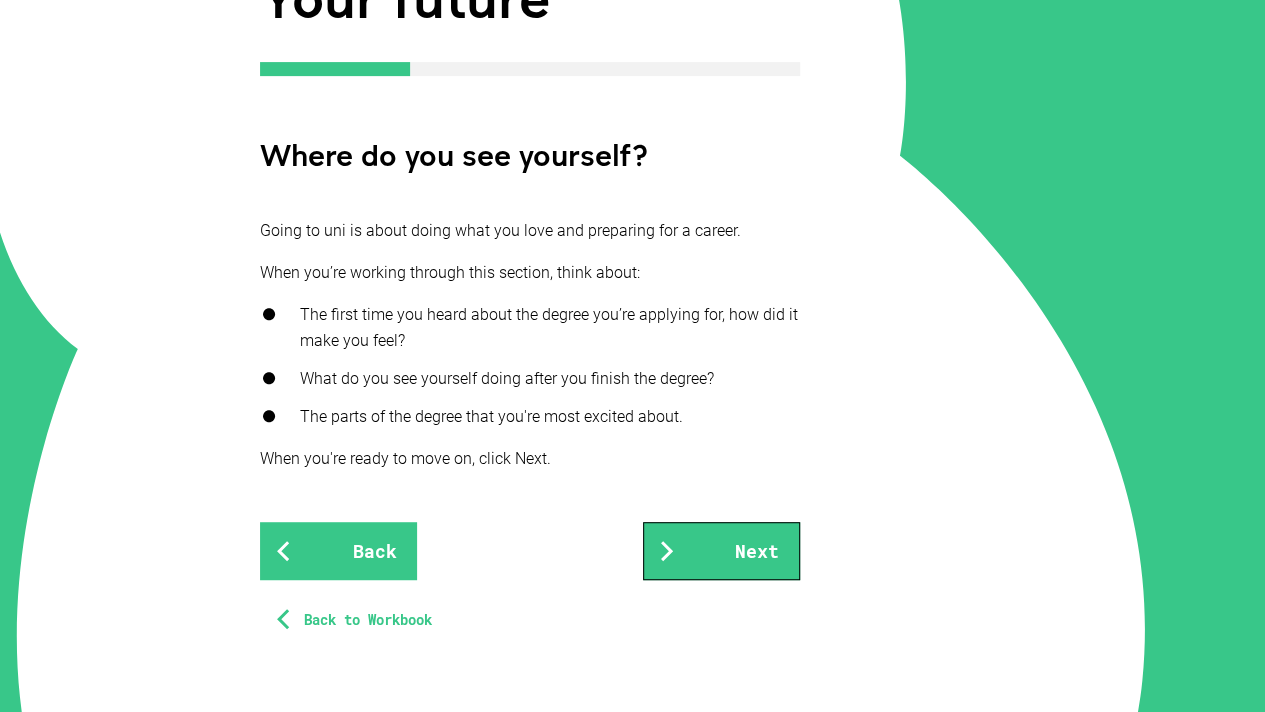 scroll, scrollTop: 323, scrollLeft: 0, axis: vertical 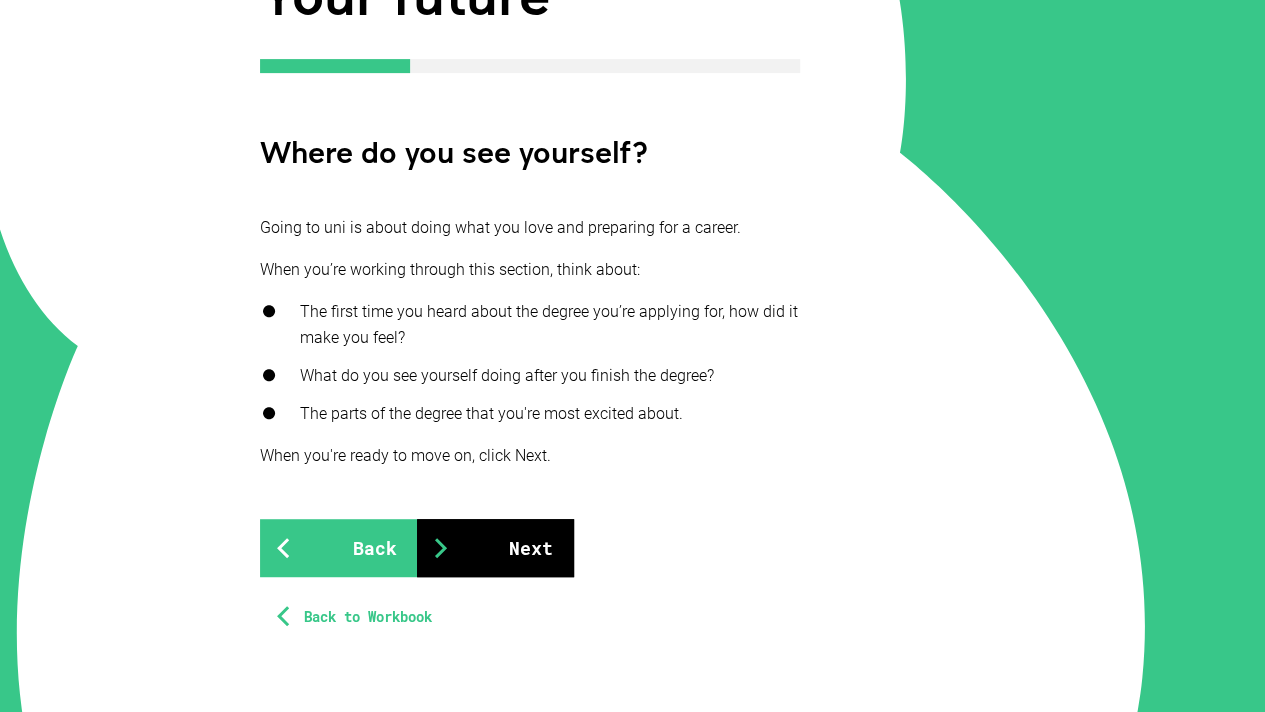click on "Next" at bounding box center [495, 548] 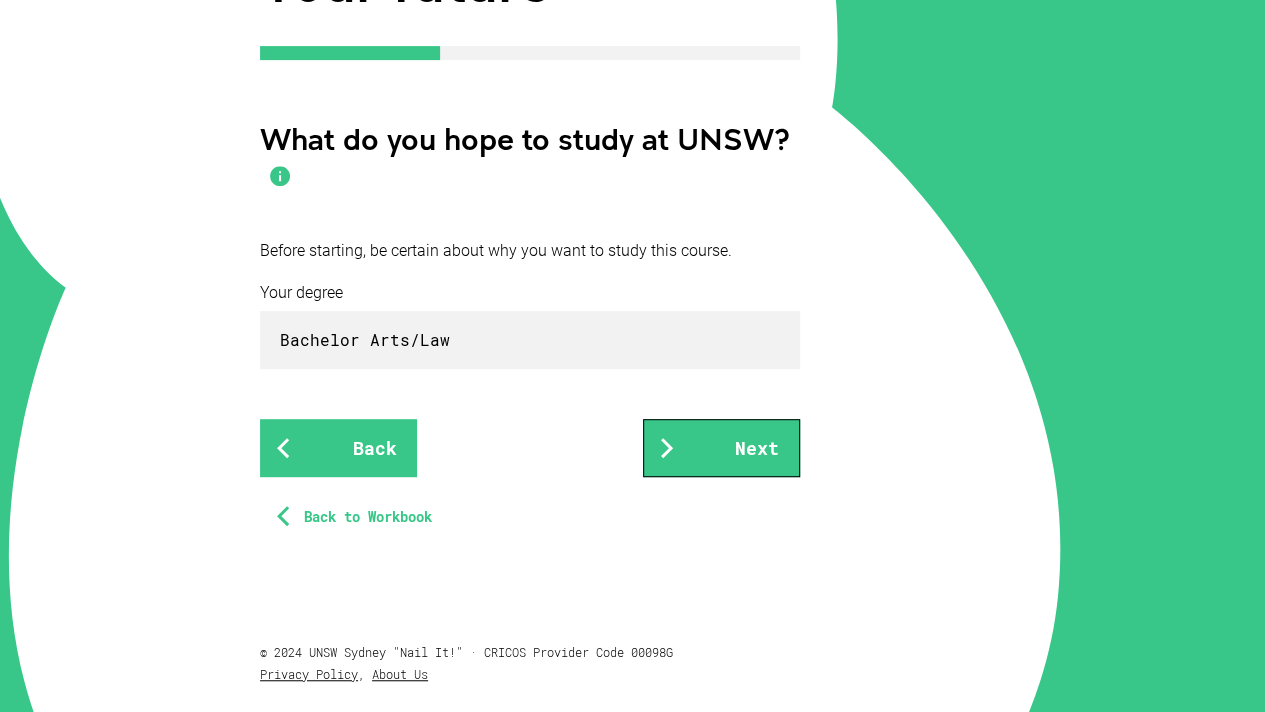 scroll, scrollTop: 322, scrollLeft: 0, axis: vertical 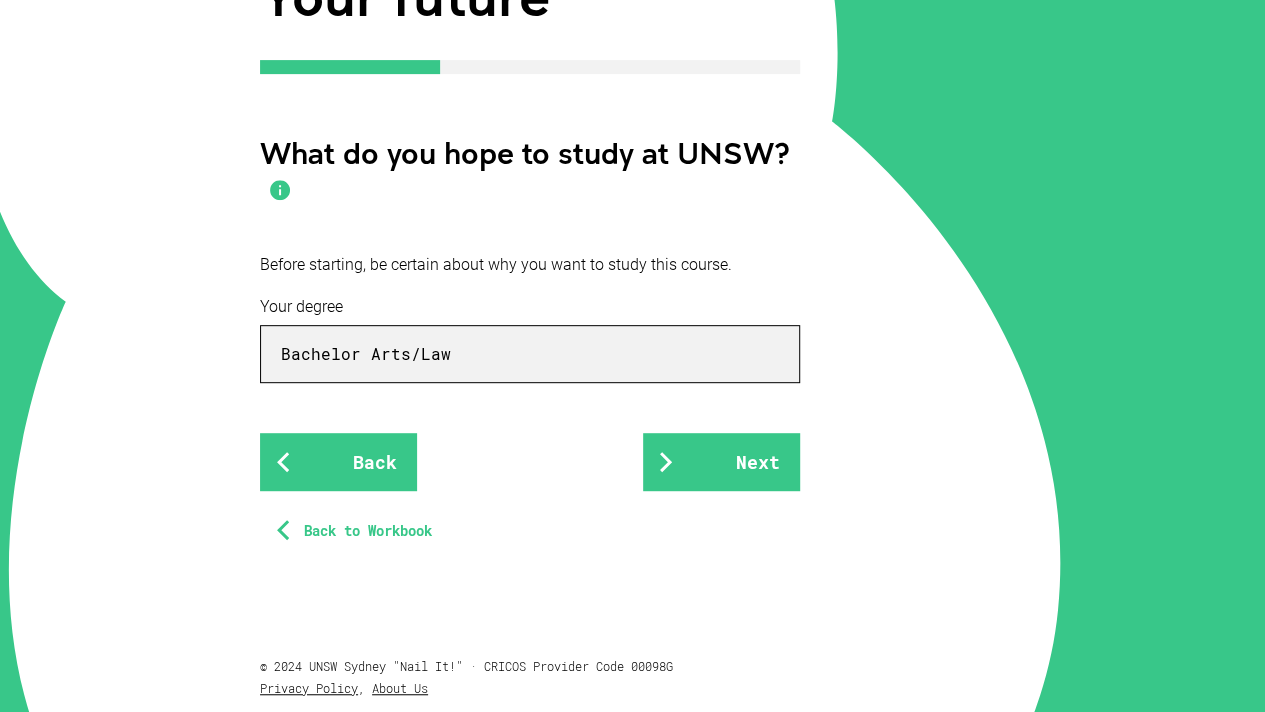 click on "Bachelor Arts/Law" at bounding box center (530, 354) 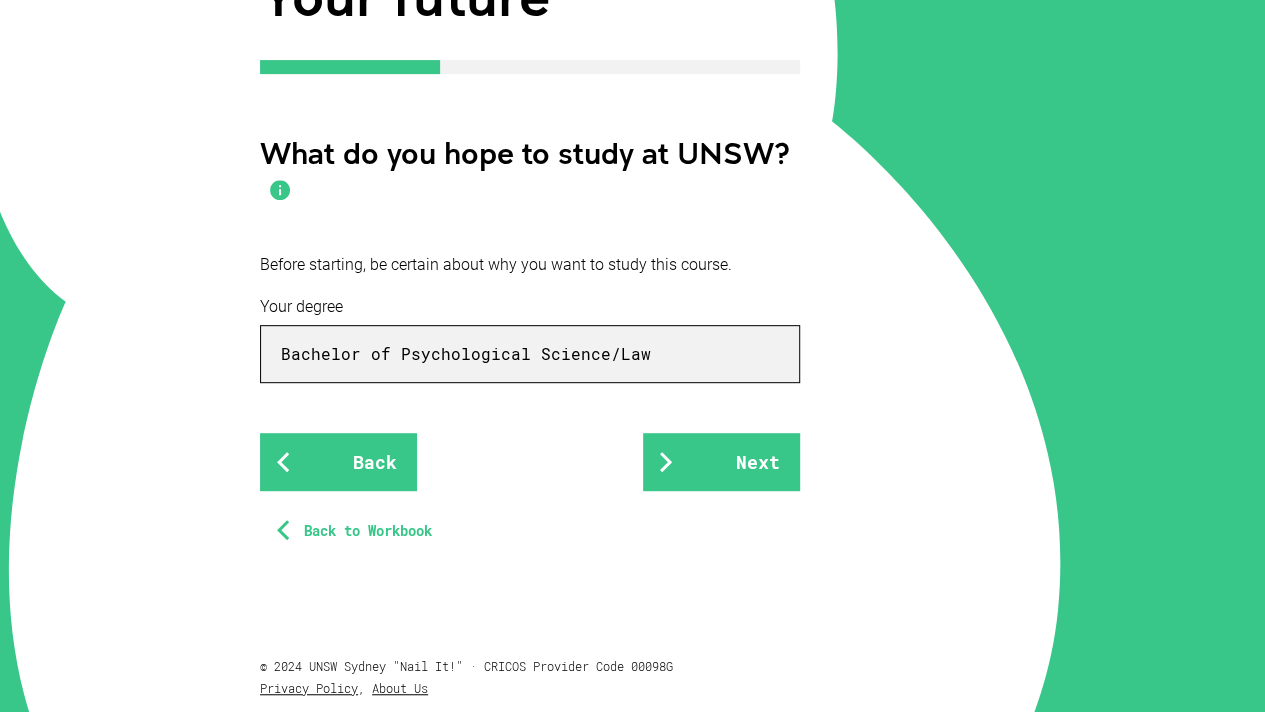 click on "Bachelor of Psychological Science/Law" at bounding box center (530, 354) 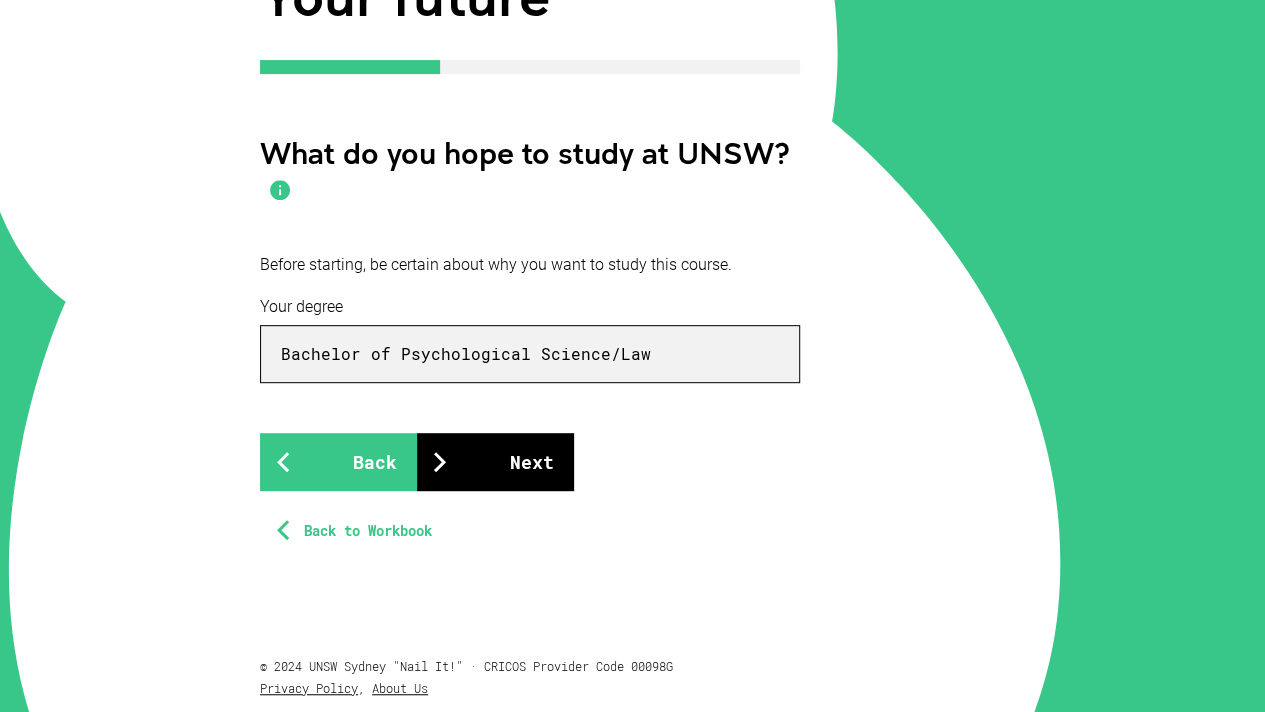 type on "Bachelor of Psychological Science/Law" 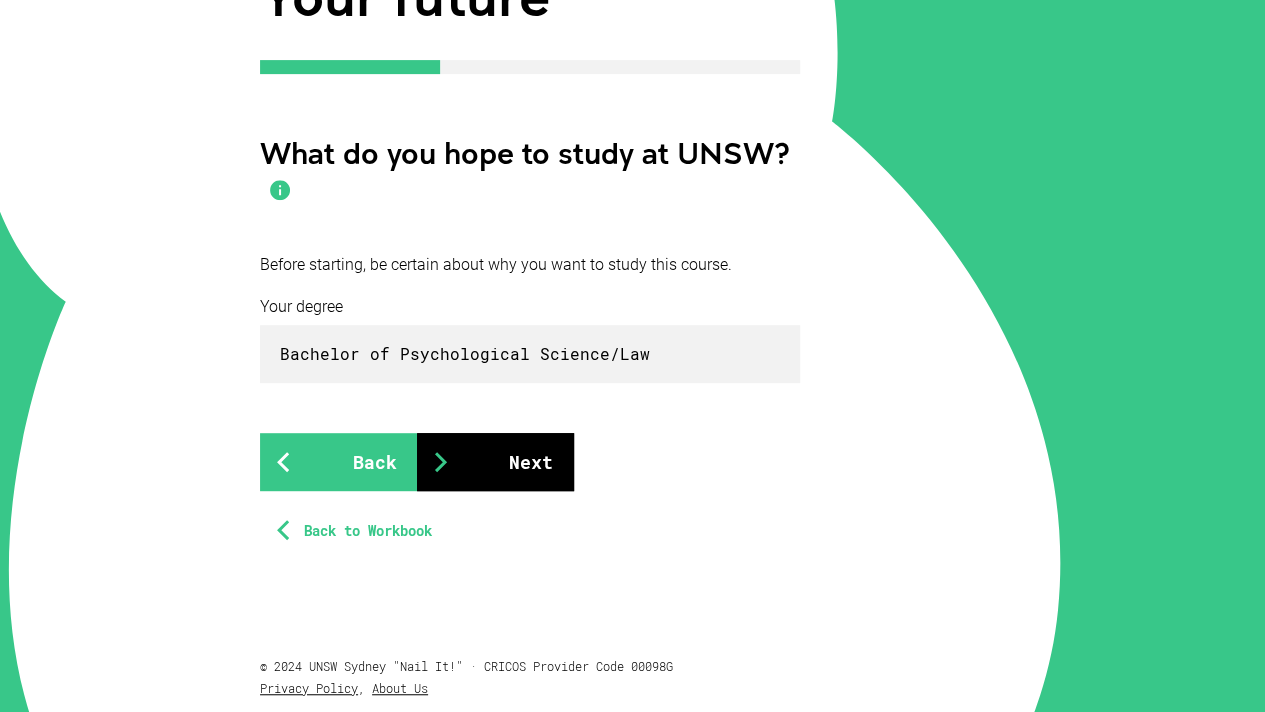 click on "Next" at bounding box center [495, 462] 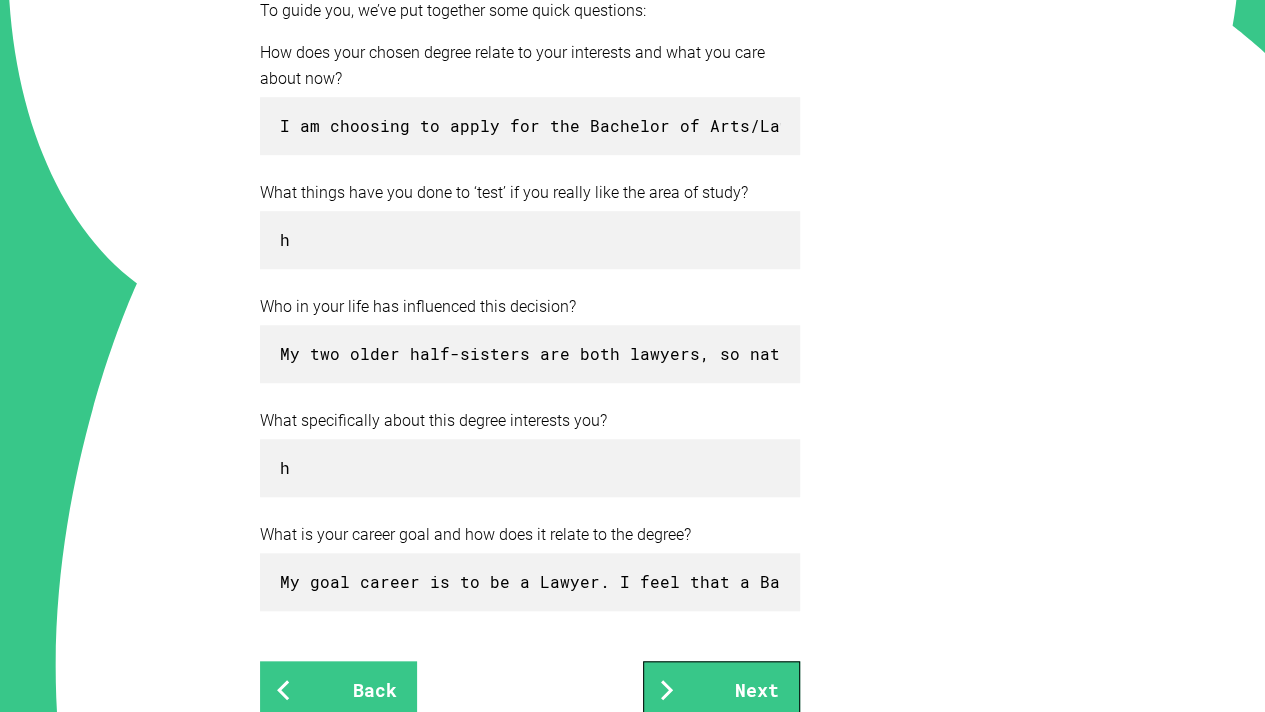scroll, scrollTop: 609, scrollLeft: 0, axis: vertical 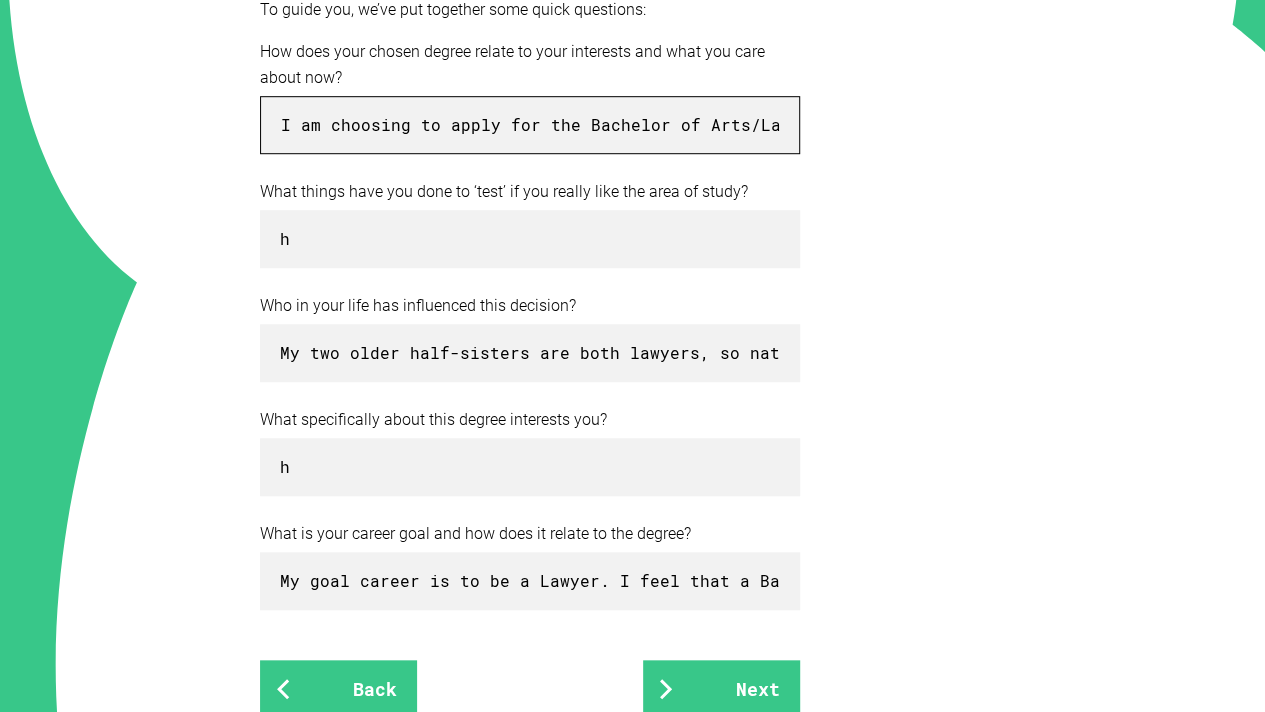 click on "I am choosing to apply for the Bachelor of Arts/Law, as this double degree would allow me to grow into a position to exercise justice in society as well as observing the role of social structures in a Sociology major." at bounding box center (530, 125) 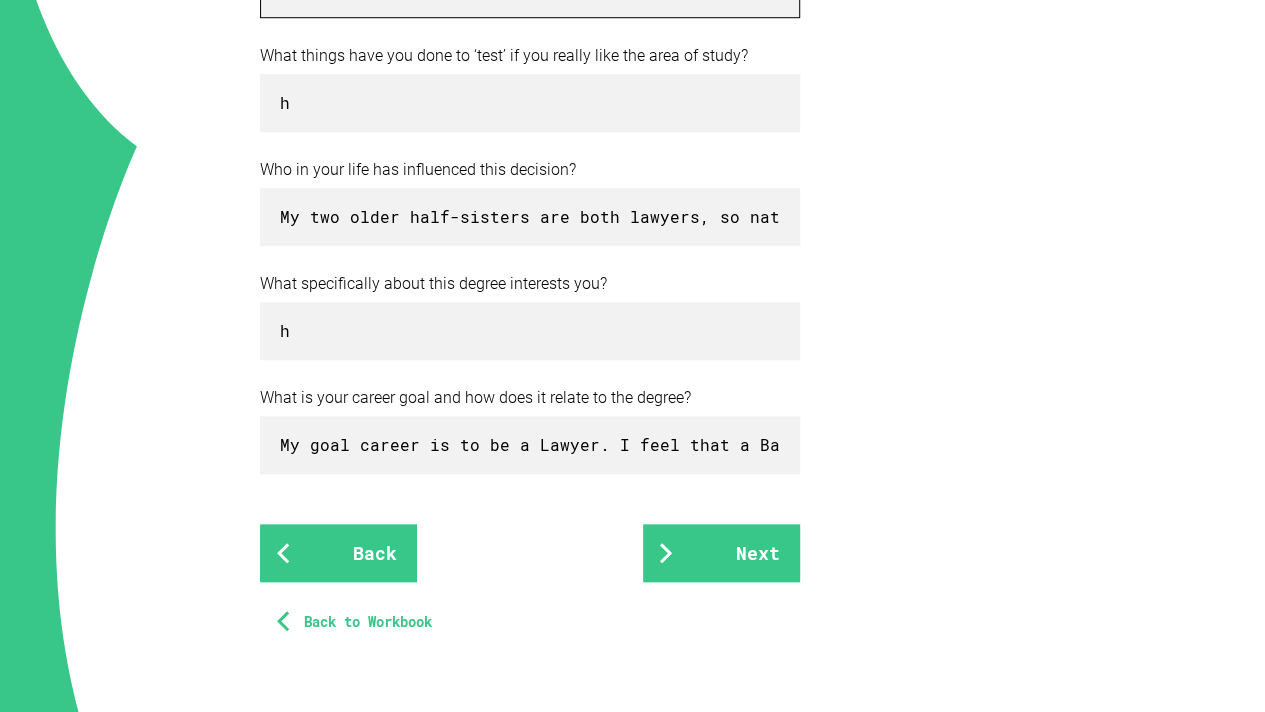scroll, scrollTop: 750, scrollLeft: 0, axis: vertical 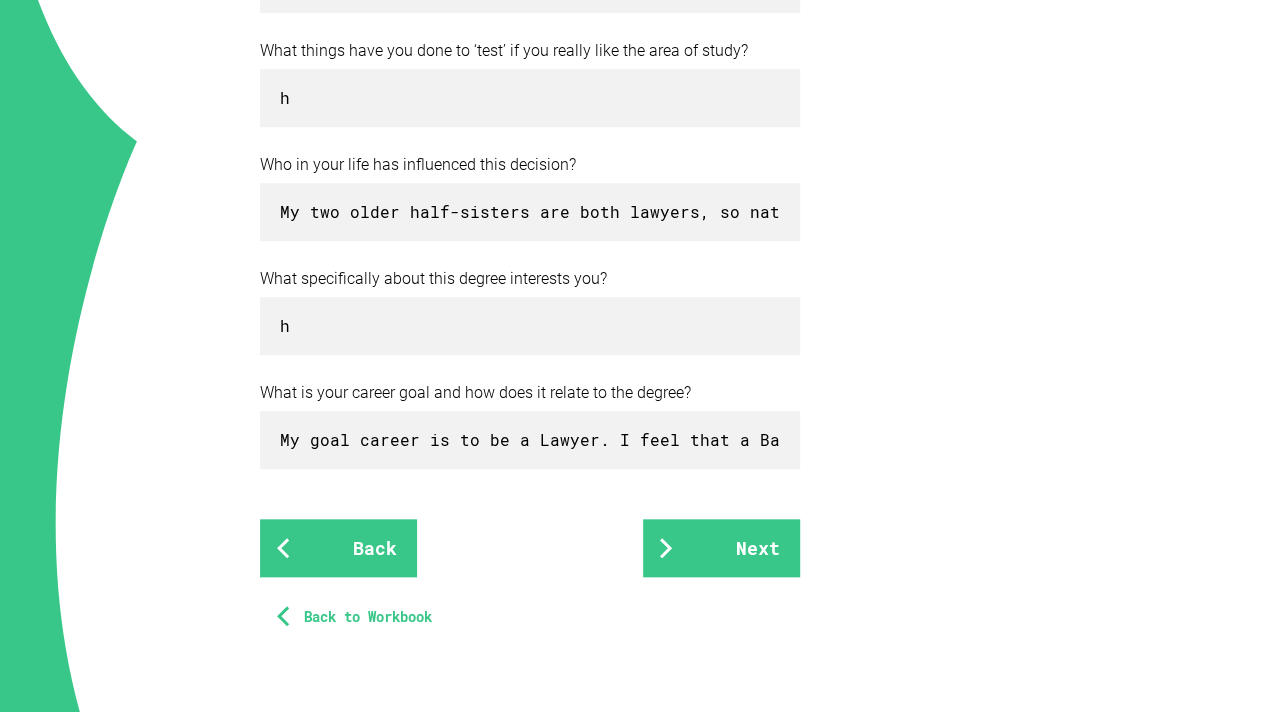 click on "Back to Workbook" at bounding box center (358, 617) 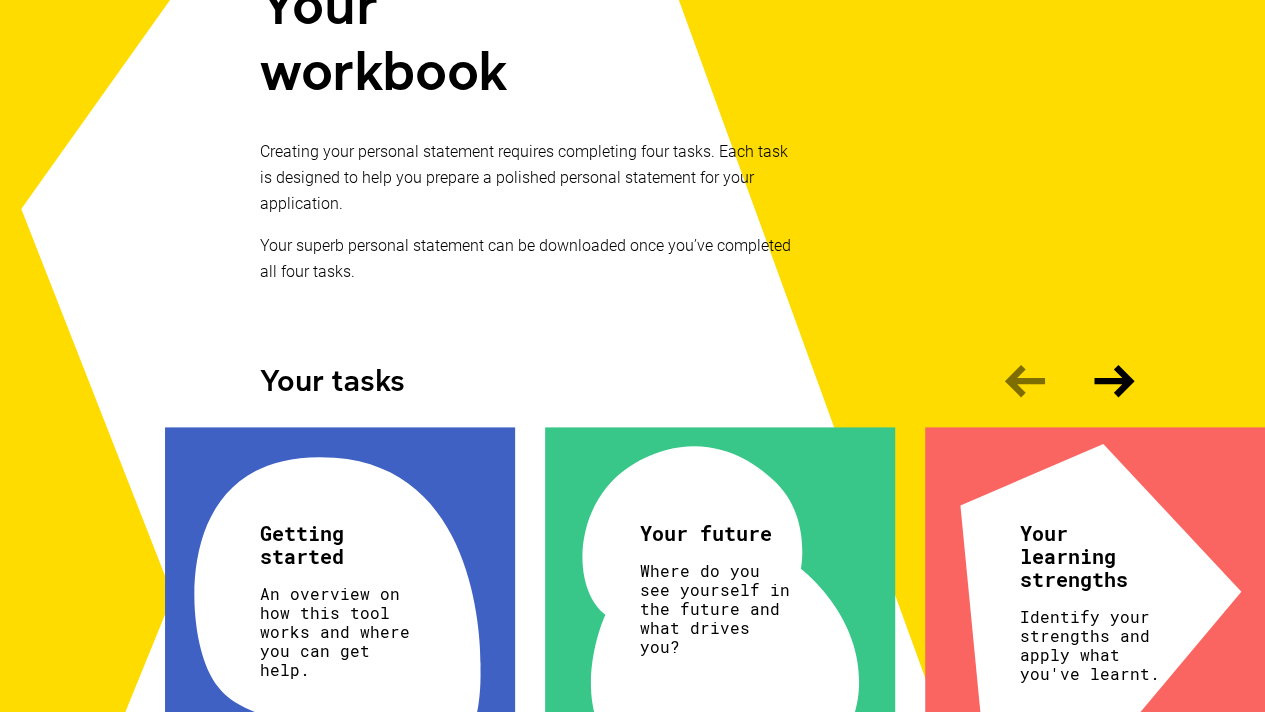 scroll, scrollTop: 266, scrollLeft: 0, axis: vertical 